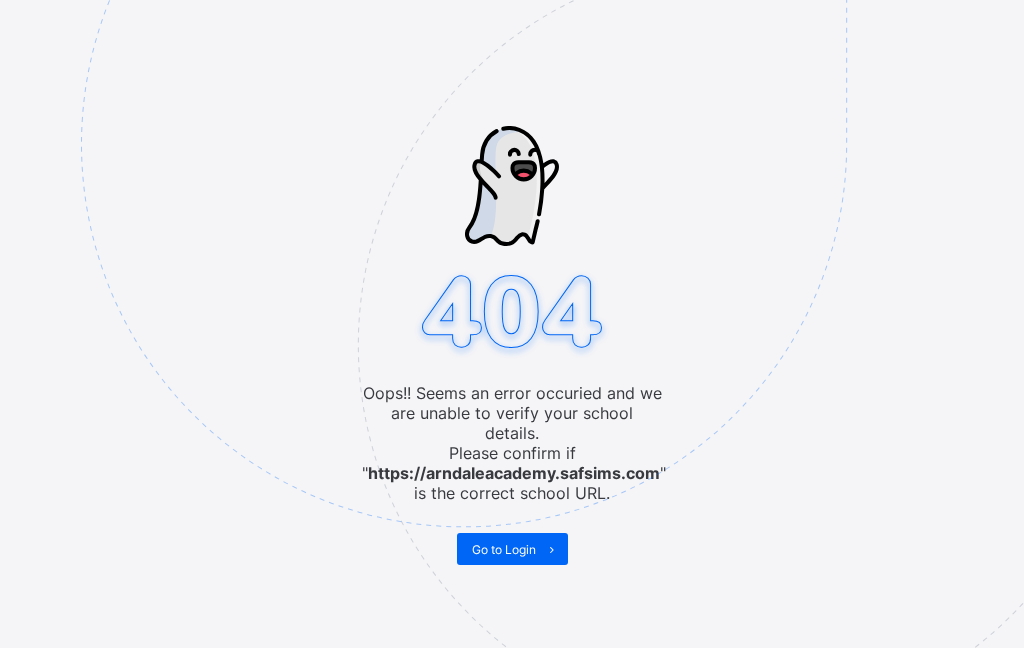 scroll, scrollTop: 0, scrollLeft: 0, axis: both 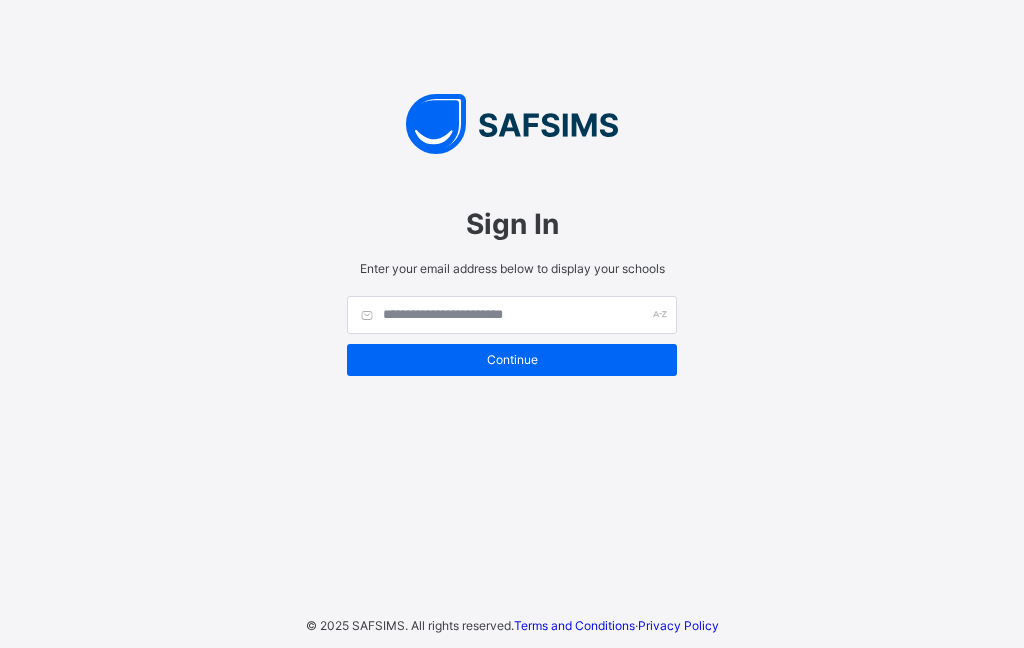 click on "Sign In Enter your email address below to display your schools Continue © 2025 SAFSIMS. All rights reserved. Terms and Conditions · Privacy Policy" at bounding box center (512, 324) 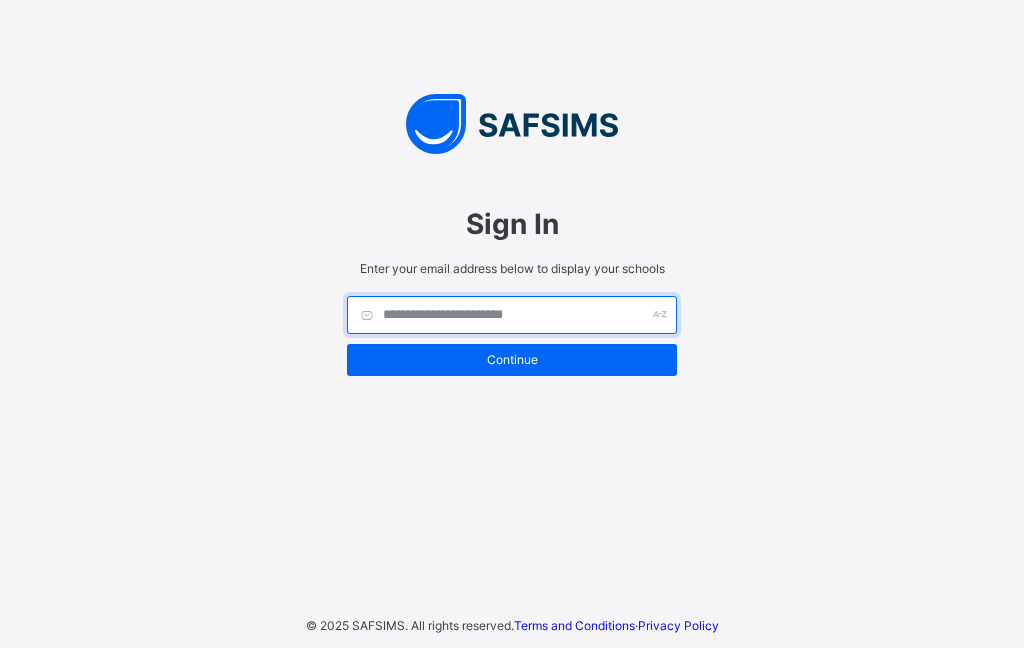 click at bounding box center [512, 315] 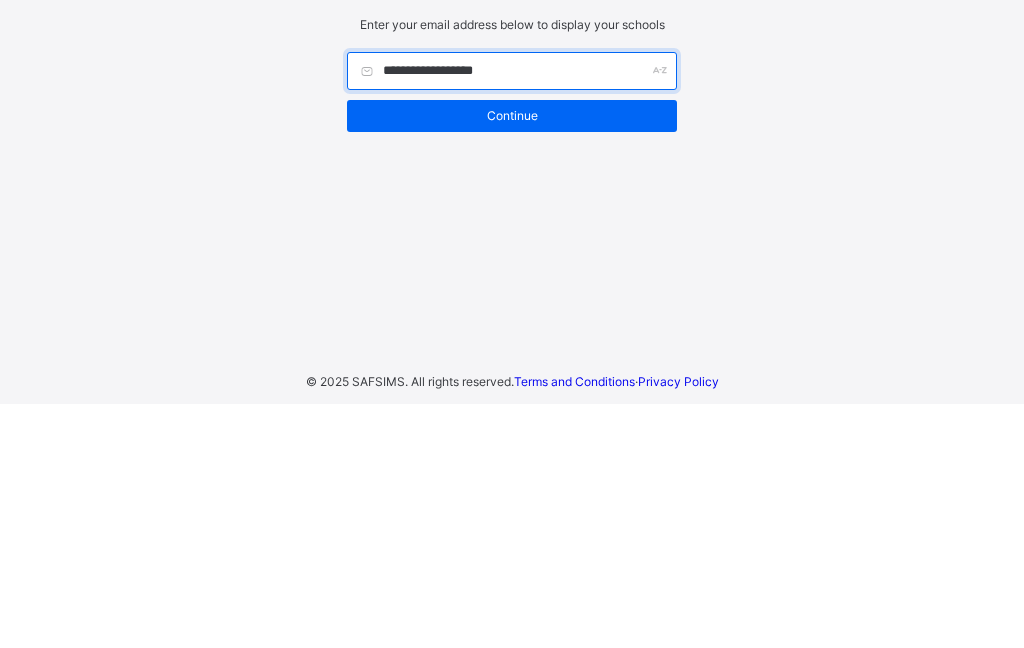 type on "**********" 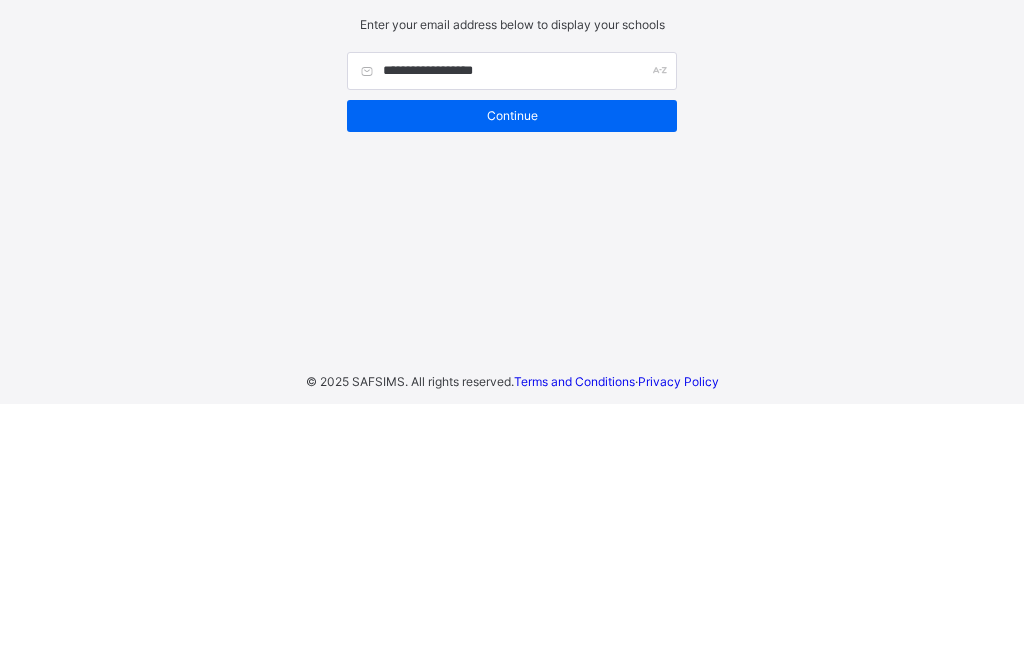 click on "Continue" at bounding box center (512, 360) 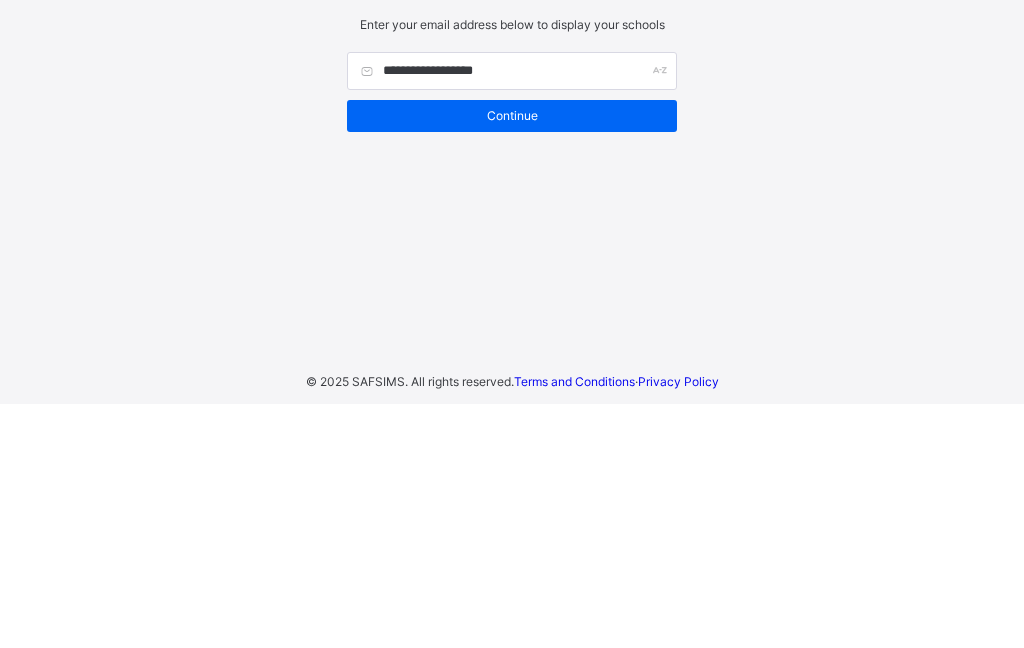 scroll, scrollTop: 80, scrollLeft: 0, axis: vertical 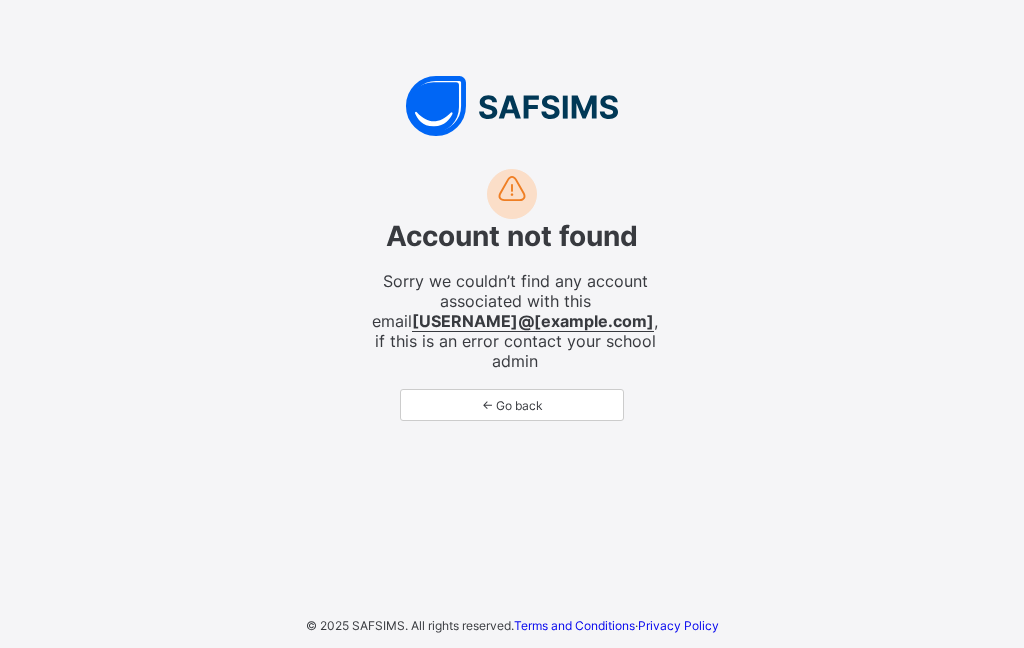 click on "← Go back" at bounding box center (512, 405) 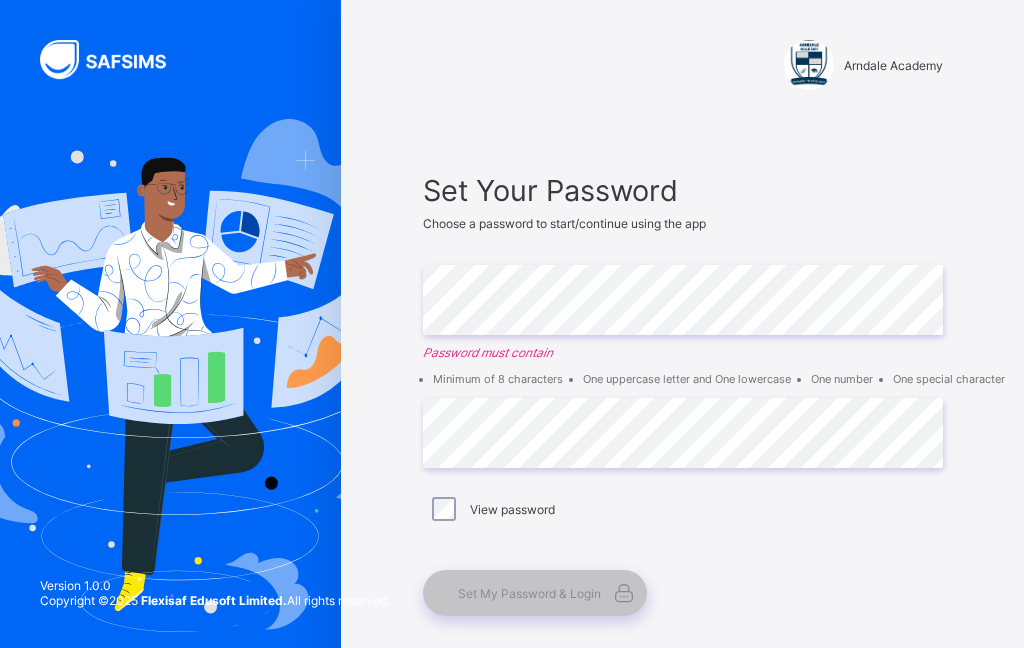 scroll, scrollTop: 0, scrollLeft: 0, axis: both 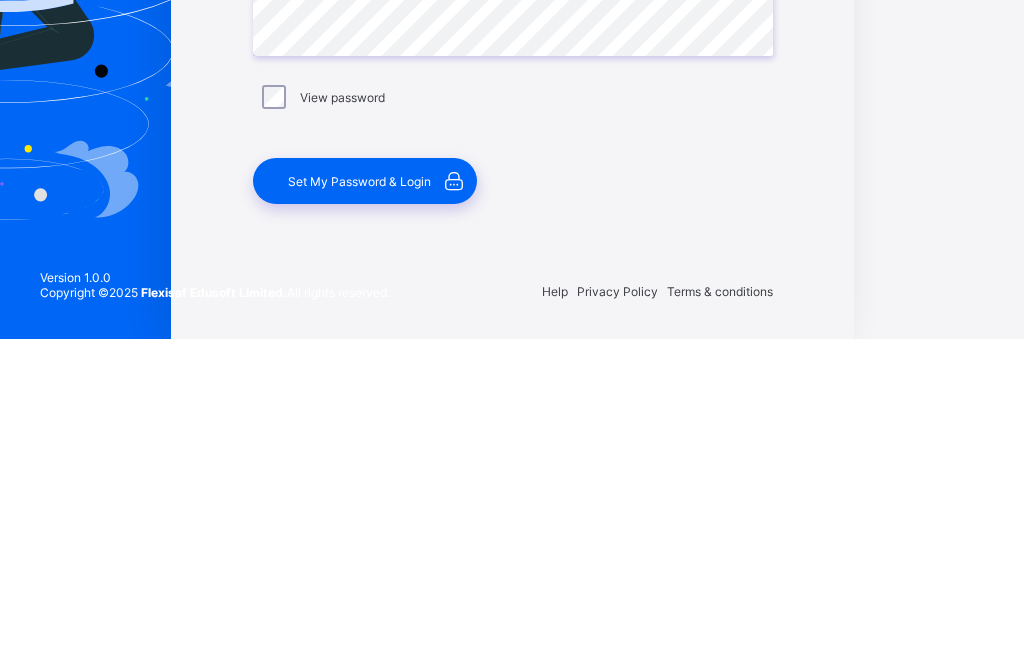 click on "Set My Password & Login" at bounding box center (359, 490) 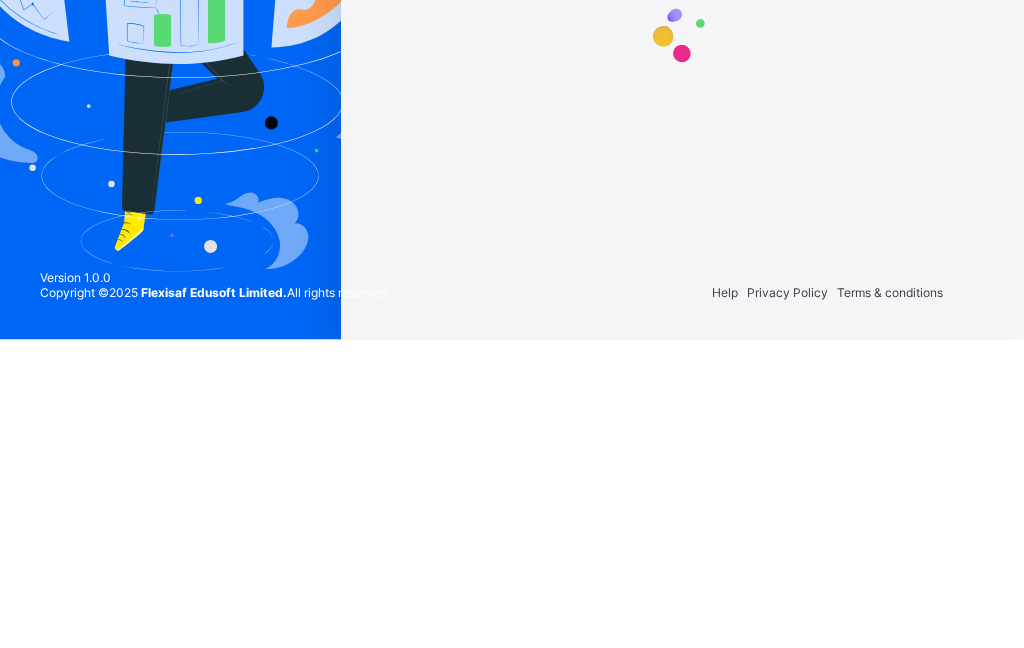scroll, scrollTop: 80, scrollLeft: 0, axis: vertical 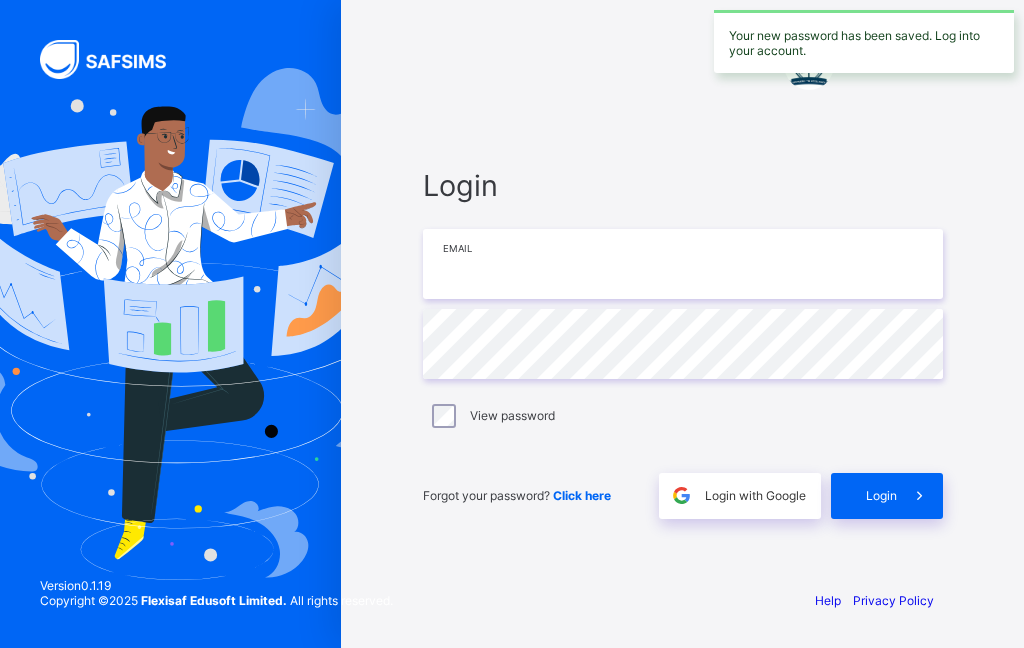 click at bounding box center [683, 264] 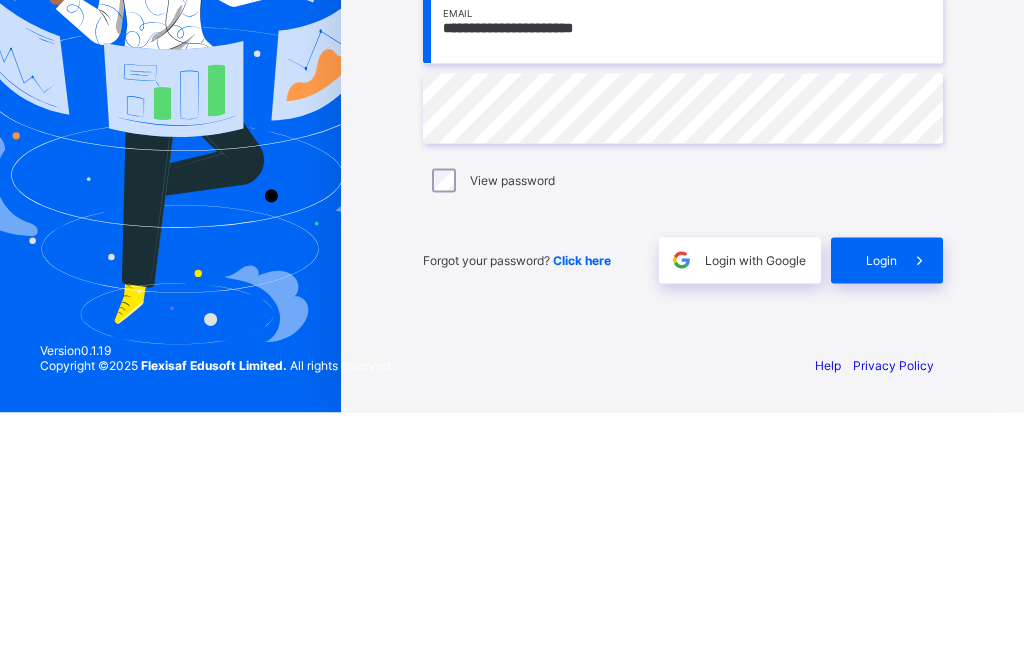 type on "**********" 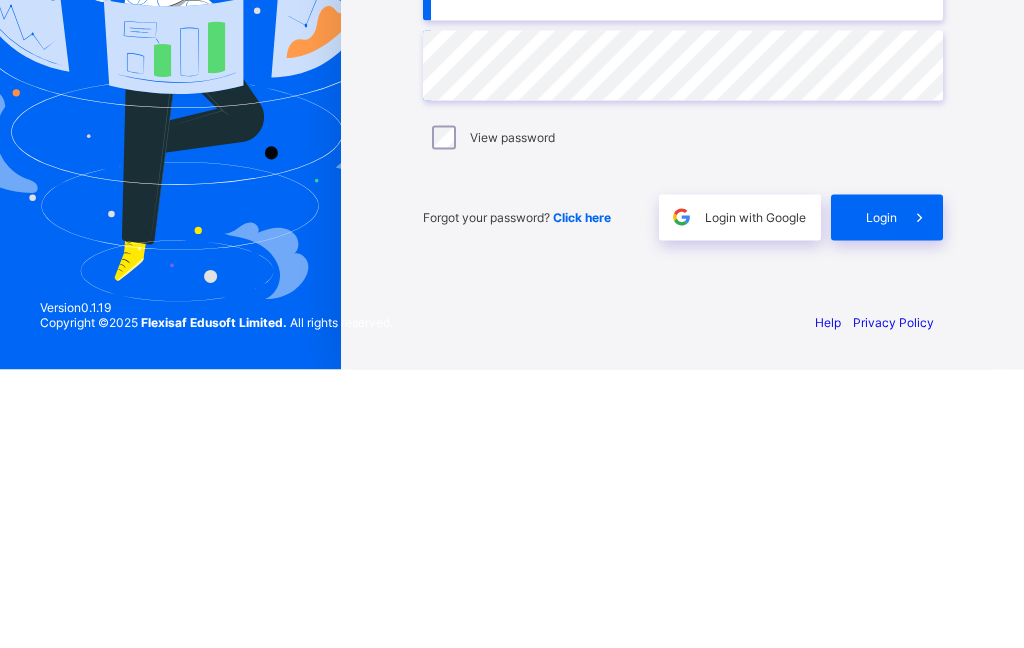 scroll, scrollTop: 80, scrollLeft: 0, axis: vertical 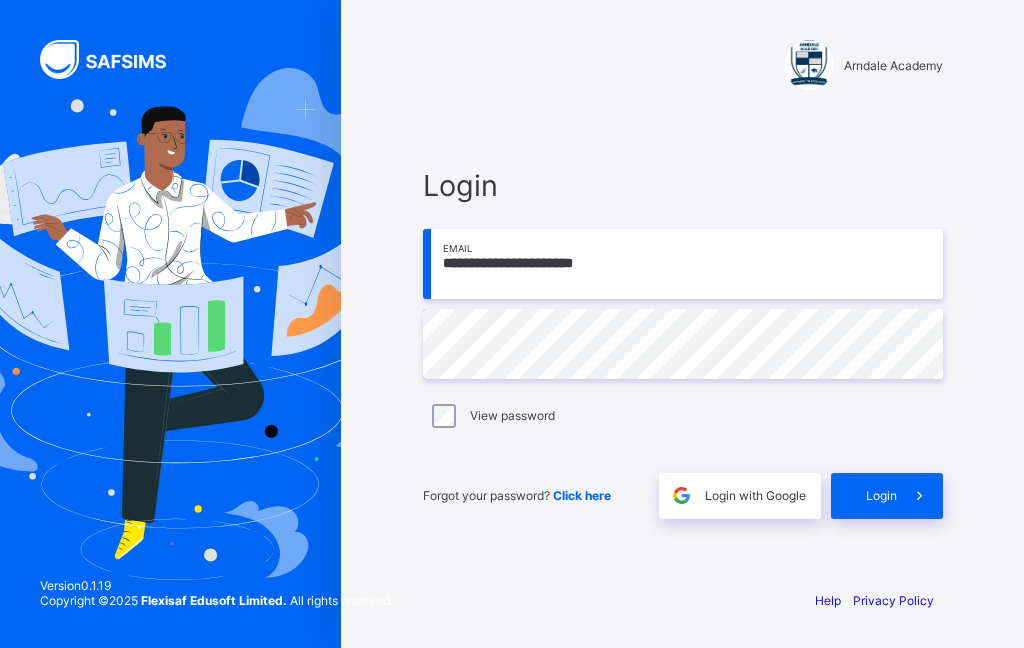 click at bounding box center [919, 495] 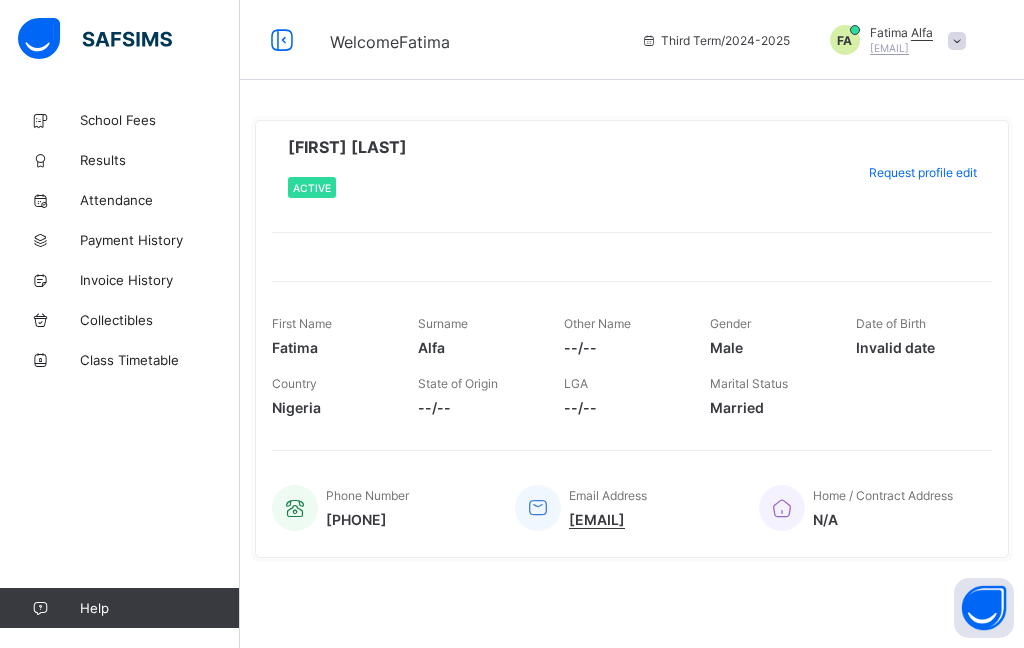 click at bounding box center [40, 160] 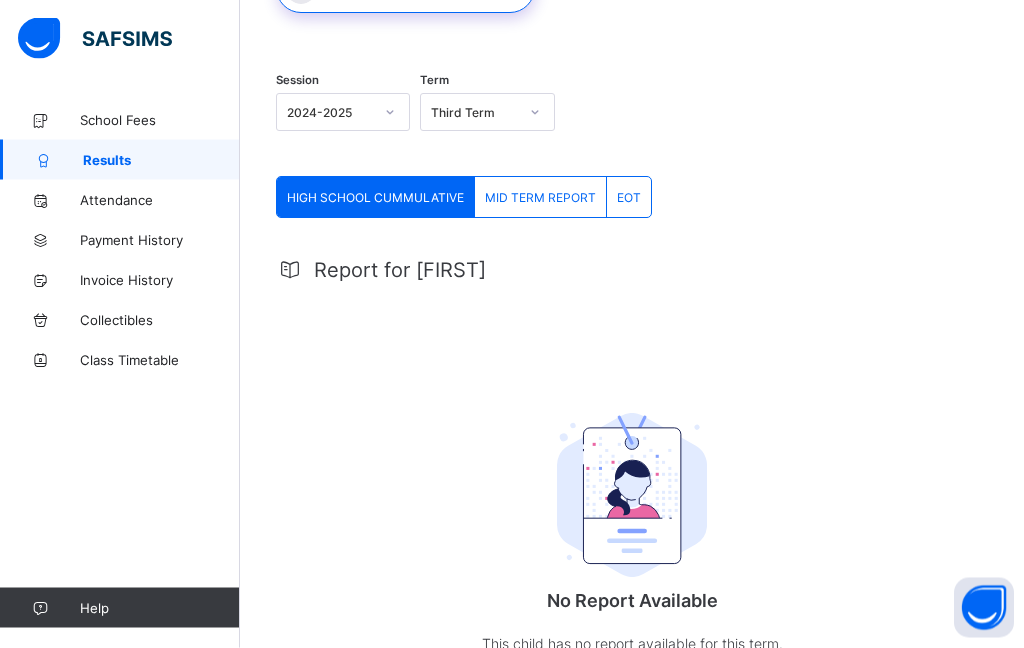 scroll, scrollTop: 210, scrollLeft: 0, axis: vertical 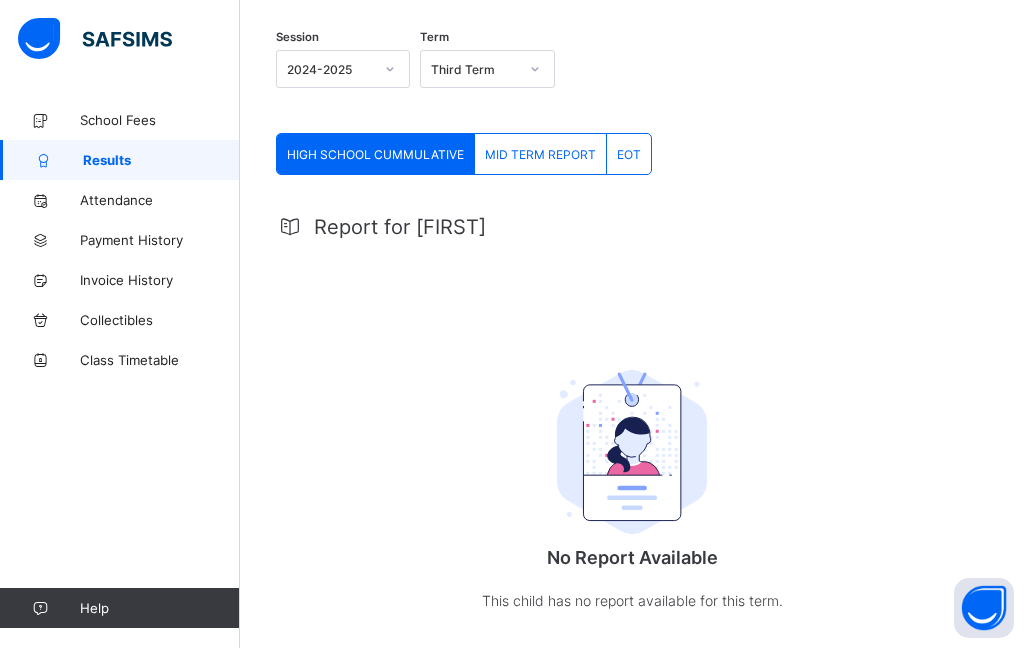 click on "View Previous Term's Result" at bounding box center (632, 668) 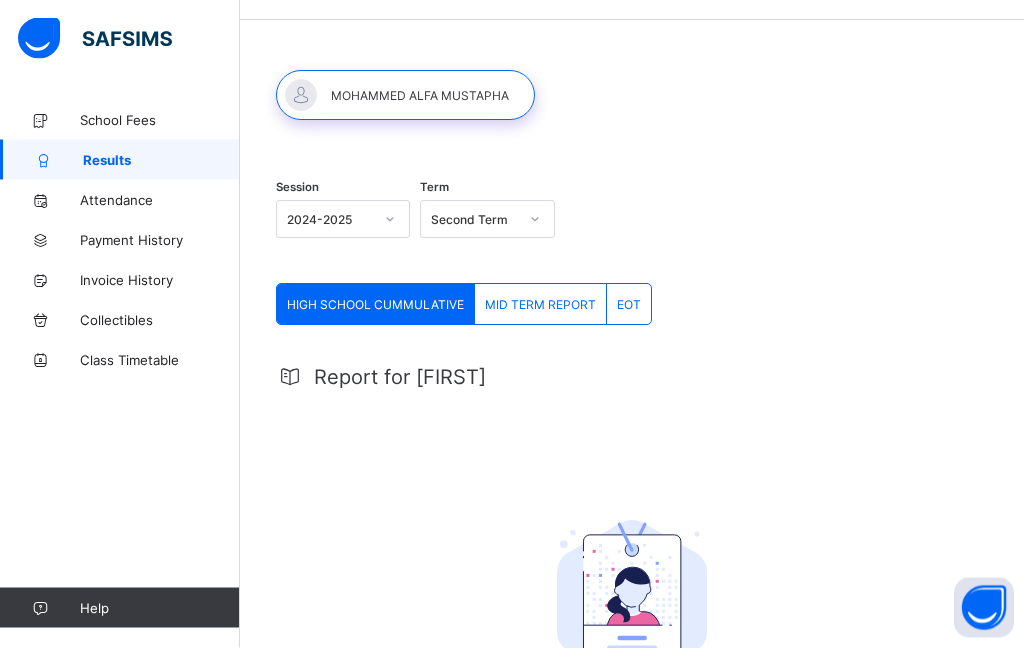 scroll, scrollTop: 68, scrollLeft: 0, axis: vertical 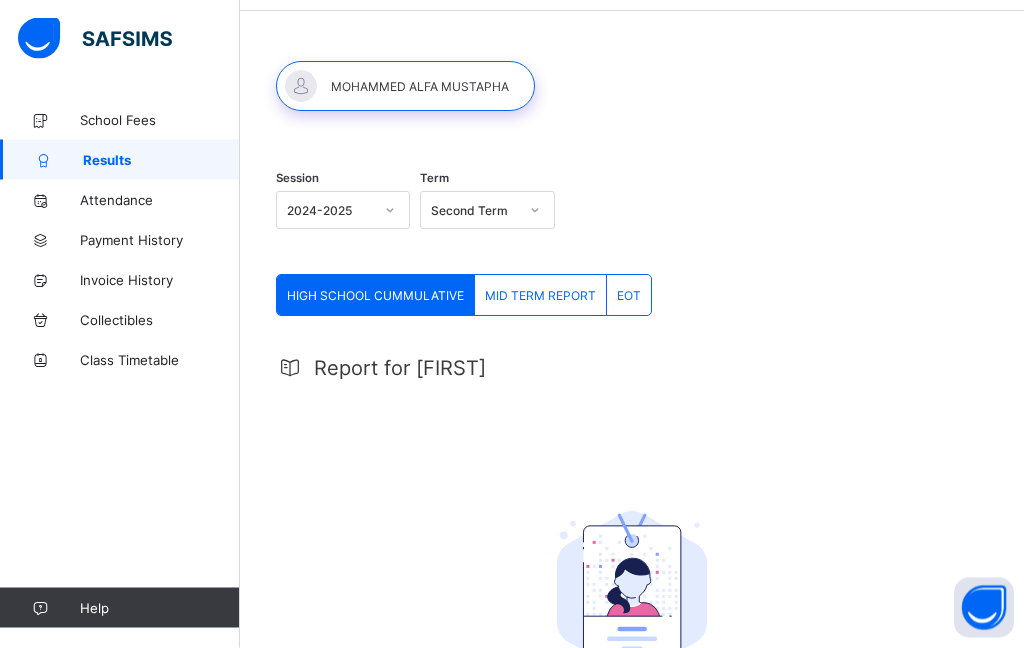 click on "MID TERM REPORT" at bounding box center [541, 296] 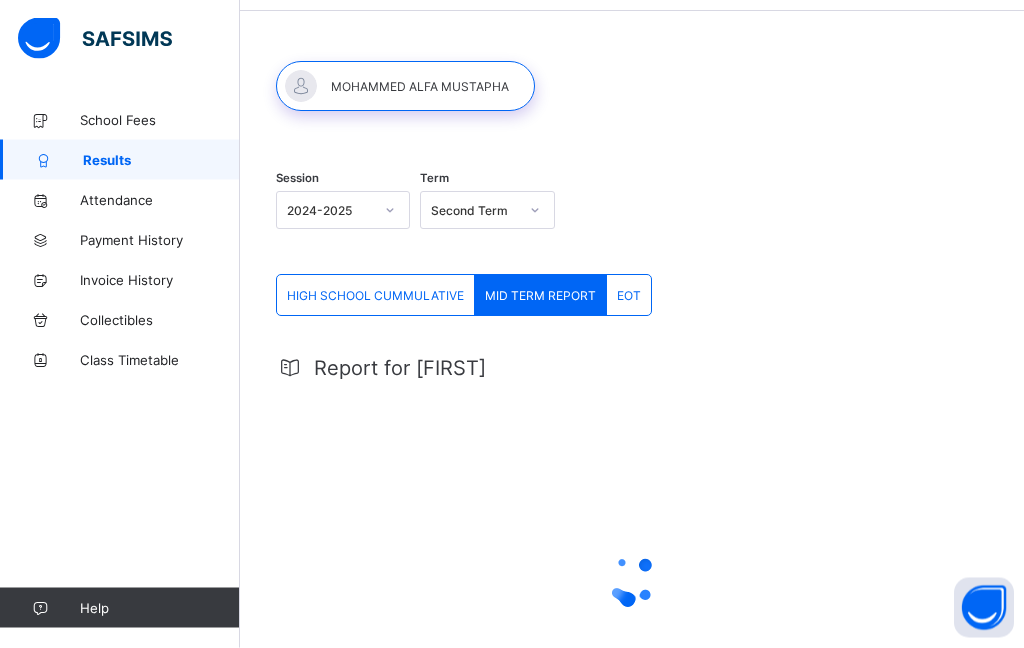 scroll, scrollTop: 69, scrollLeft: 0, axis: vertical 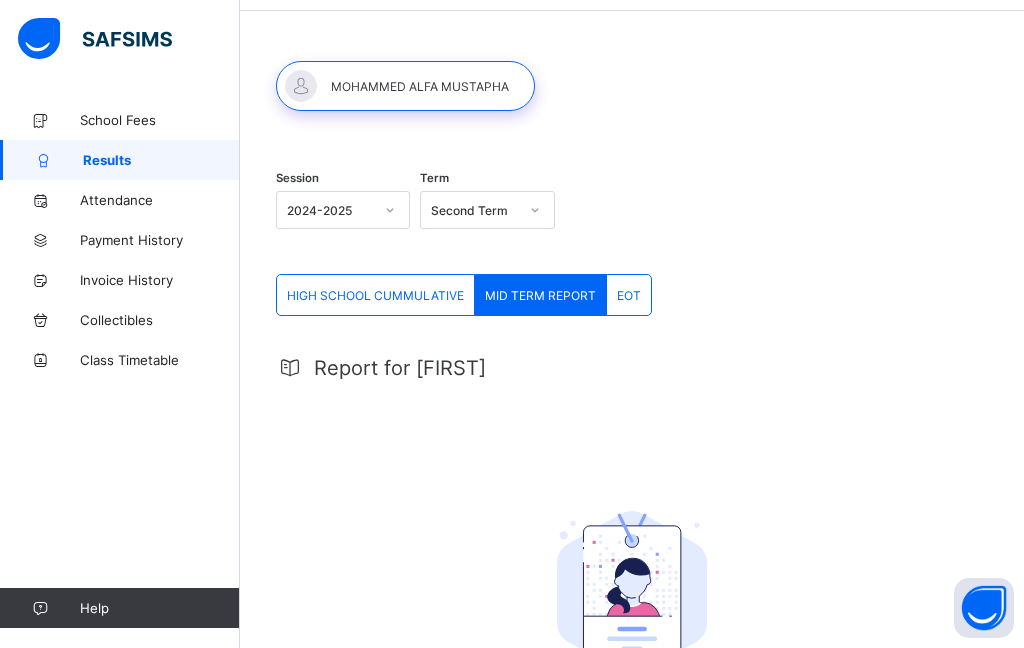 click on "EOT" at bounding box center [629, 295] 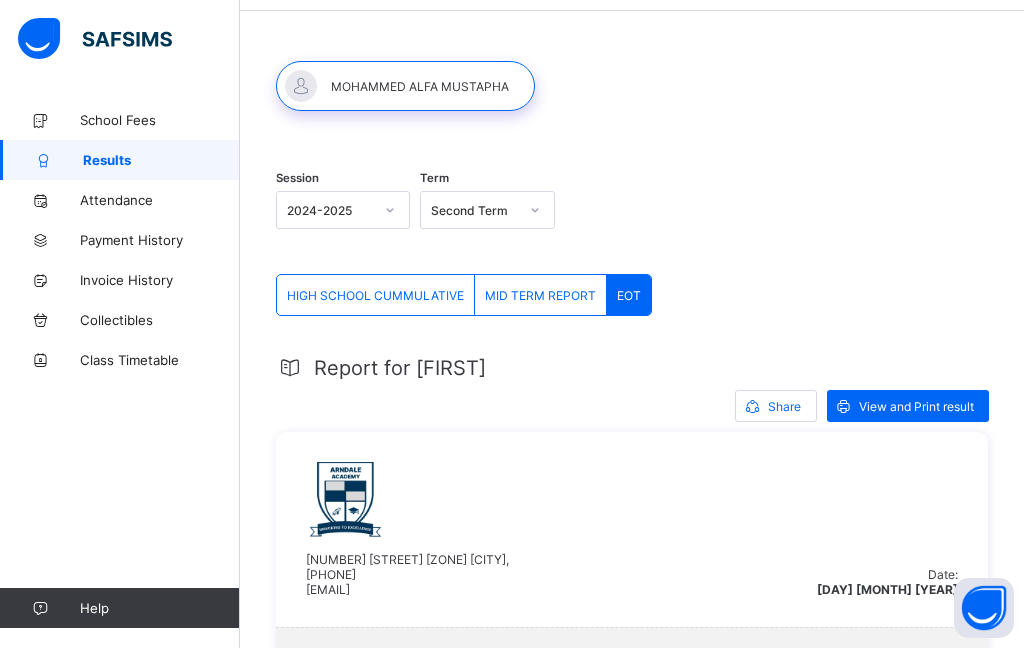 click on "HIGH SCHOOL  CUMMULATIVE" at bounding box center [375, 295] 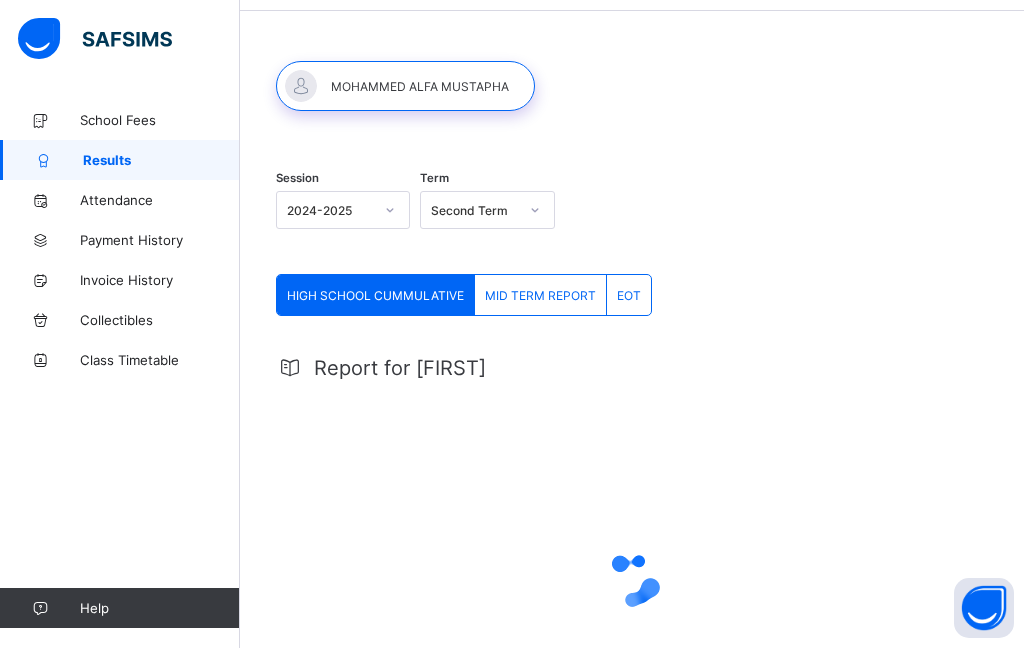 click on "Term Second Term" at bounding box center [487, 212] 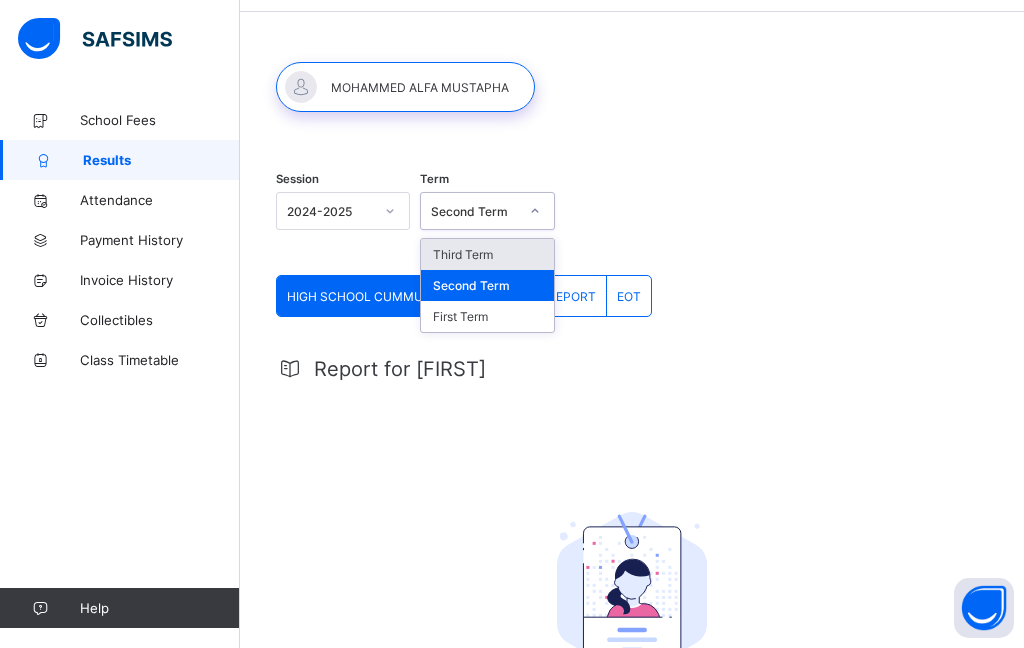 scroll, scrollTop: 0, scrollLeft: 0, axis: both 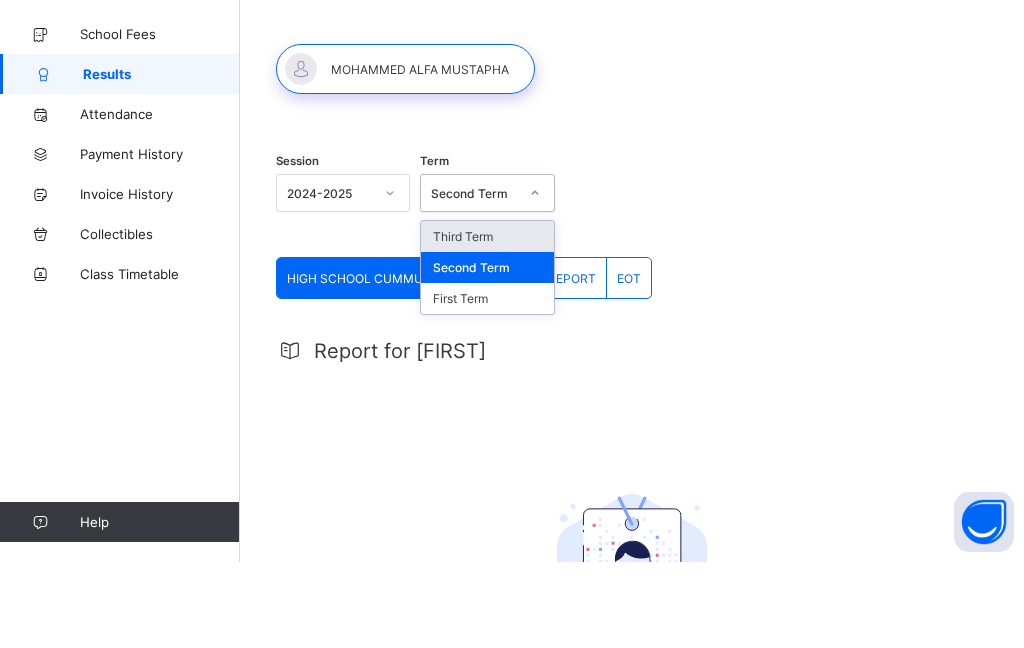 click on "Third Term" at bounding box center [487, 322] 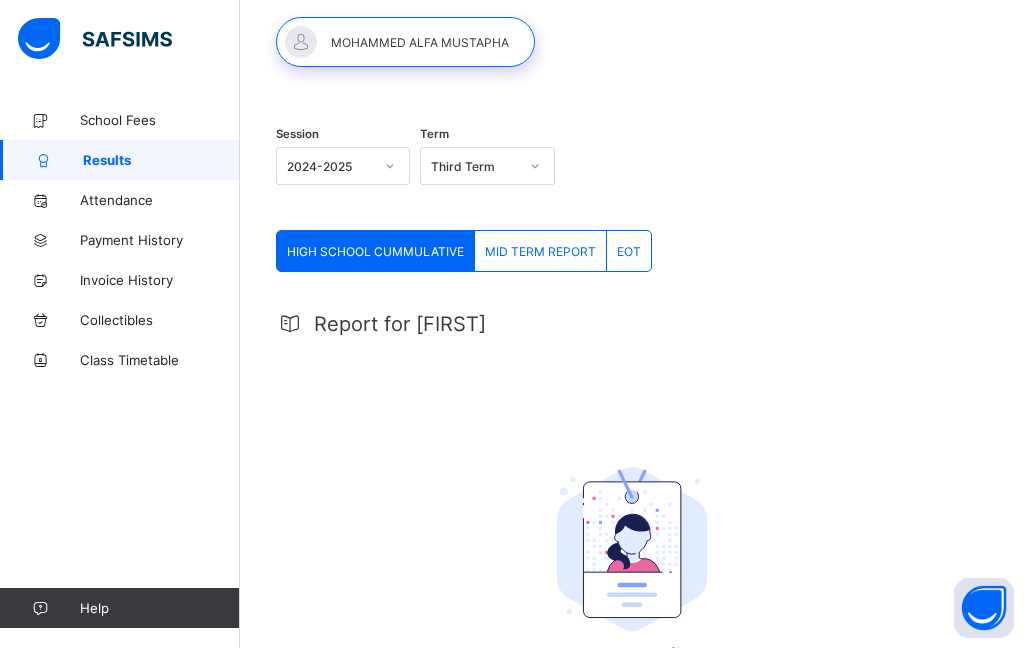 scroll, scrollTop: 0, scrollLeft: 0, axis: both 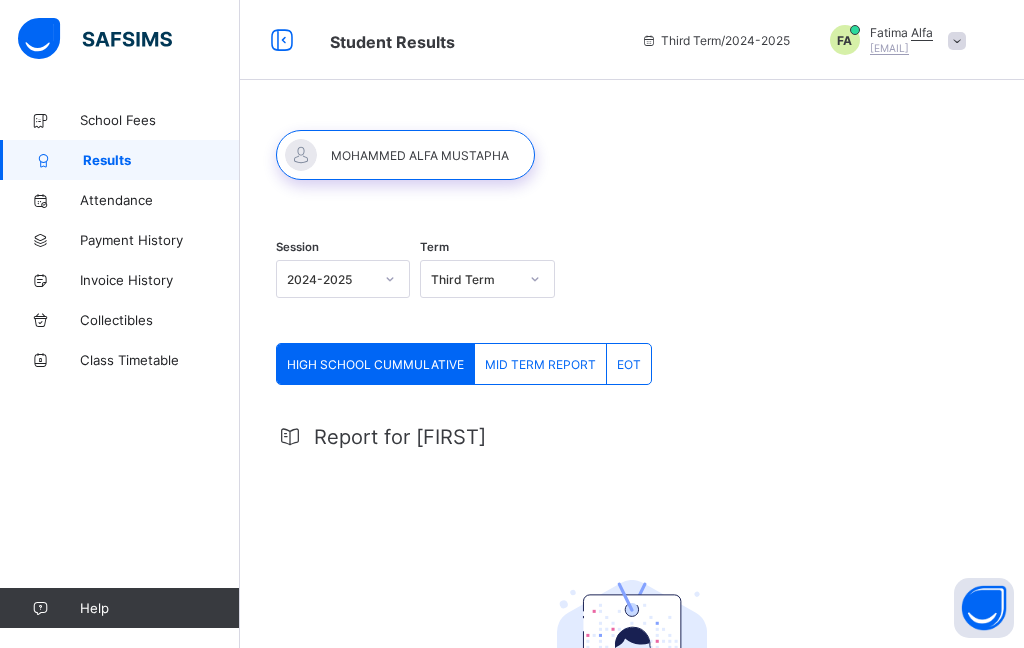 click at bounding box center (957, 41) 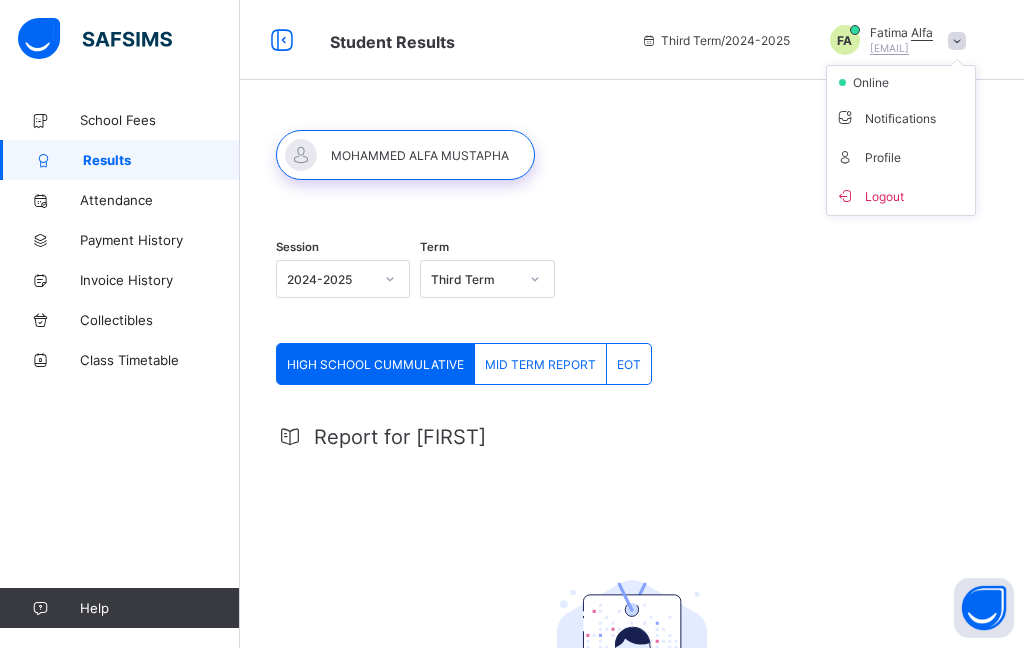 click on "Session 2024-2025 Term Third Term" at bounding box center [632, 281] 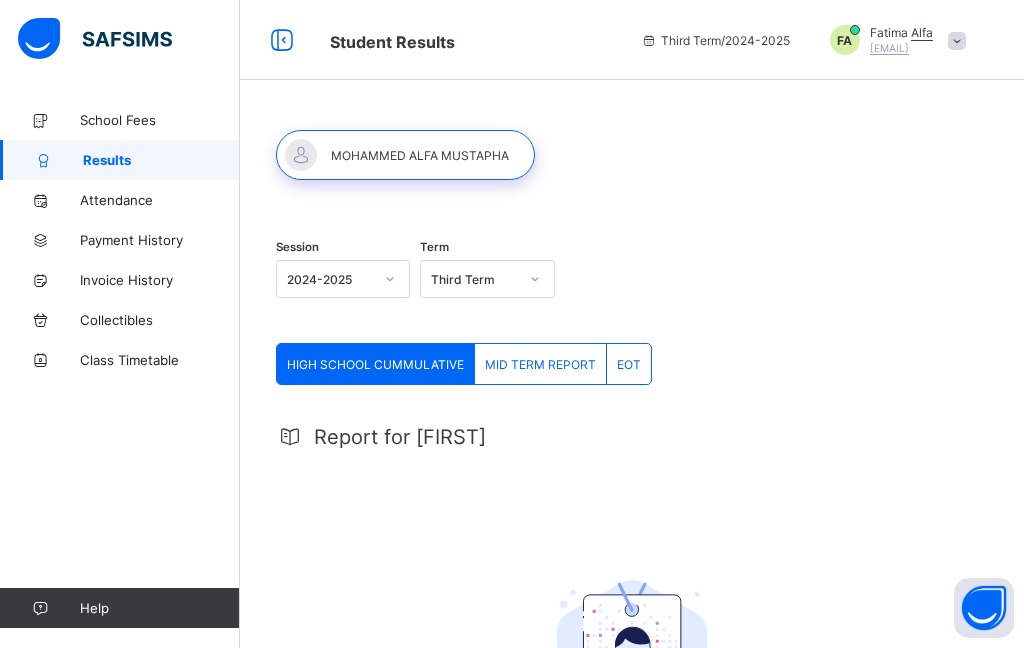 click on "Student Results" at bounding box center [470, 40] 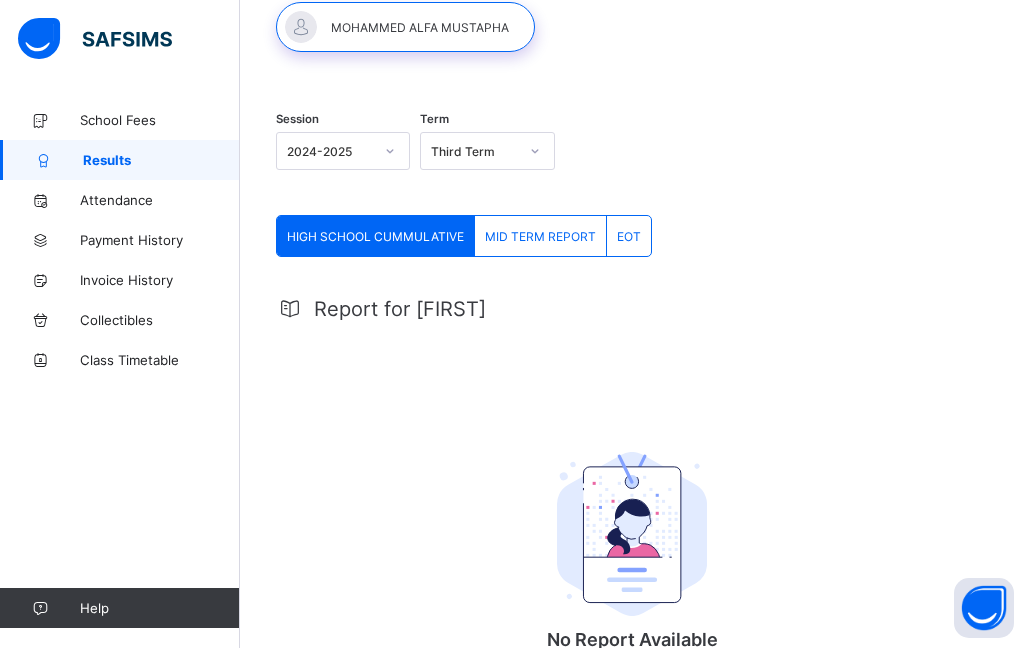 scroll, scrollTop: 0, scrollLeft: 0, axis: both 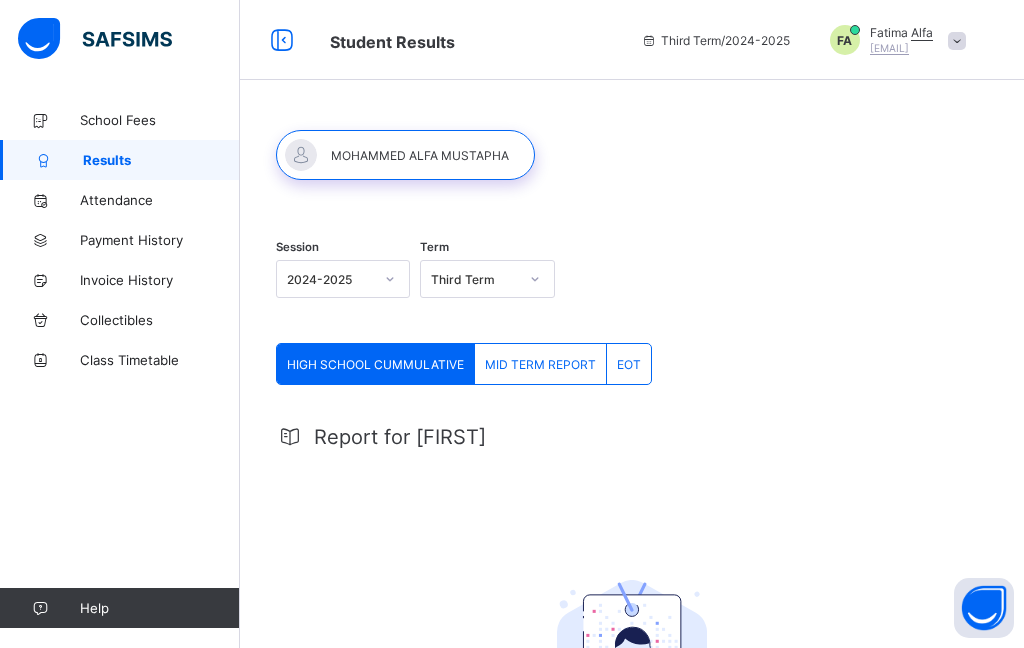 click at bounding box center [405, 155] 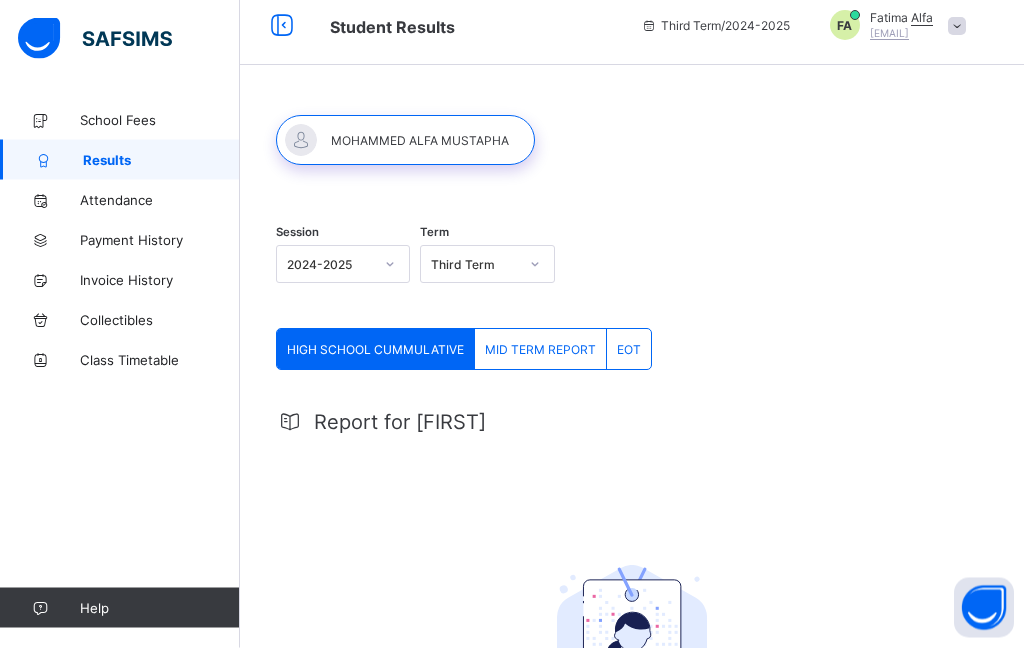 scroll, scrollTop: 0, scrollLeft: 0, axis: both 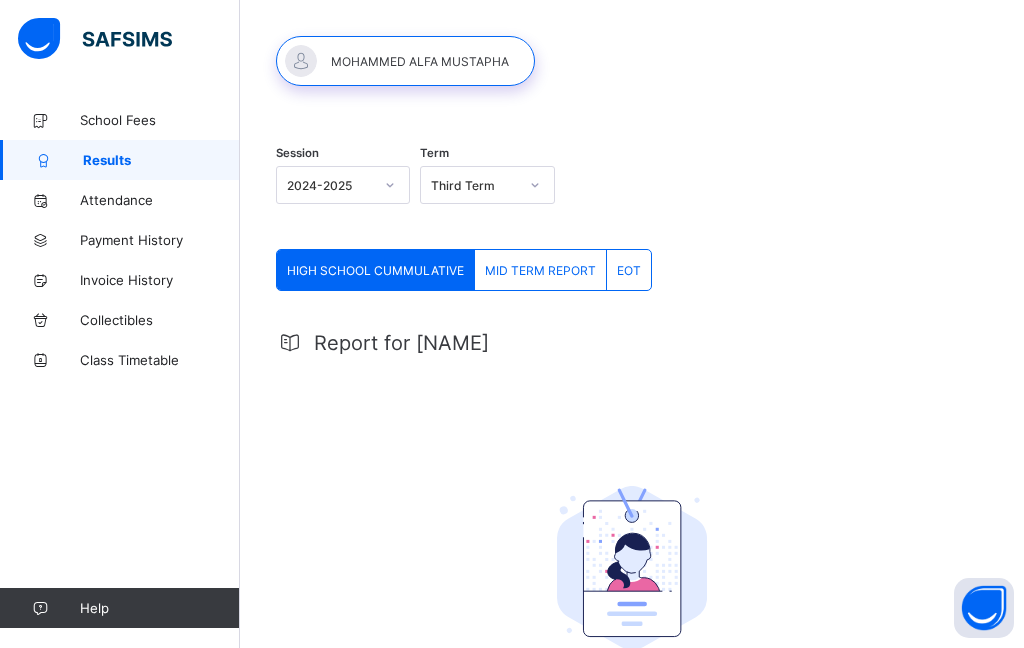 click on "MID TERM REPORT" at bounding box center [541, 270] 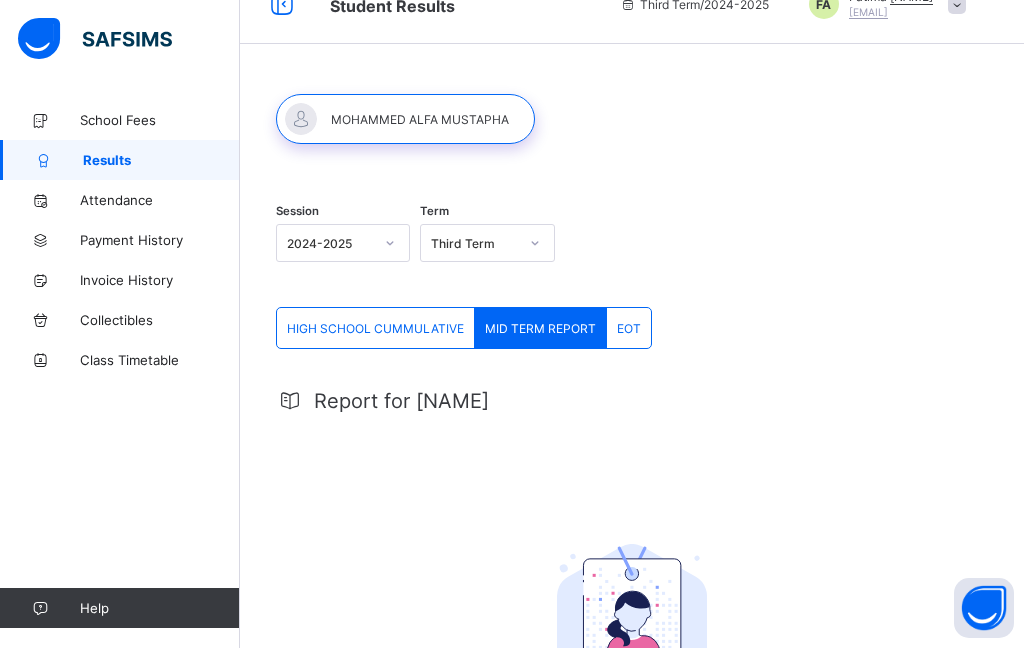 scroll, scrollTop: 116, scrollLeft: 0, axis: vertical 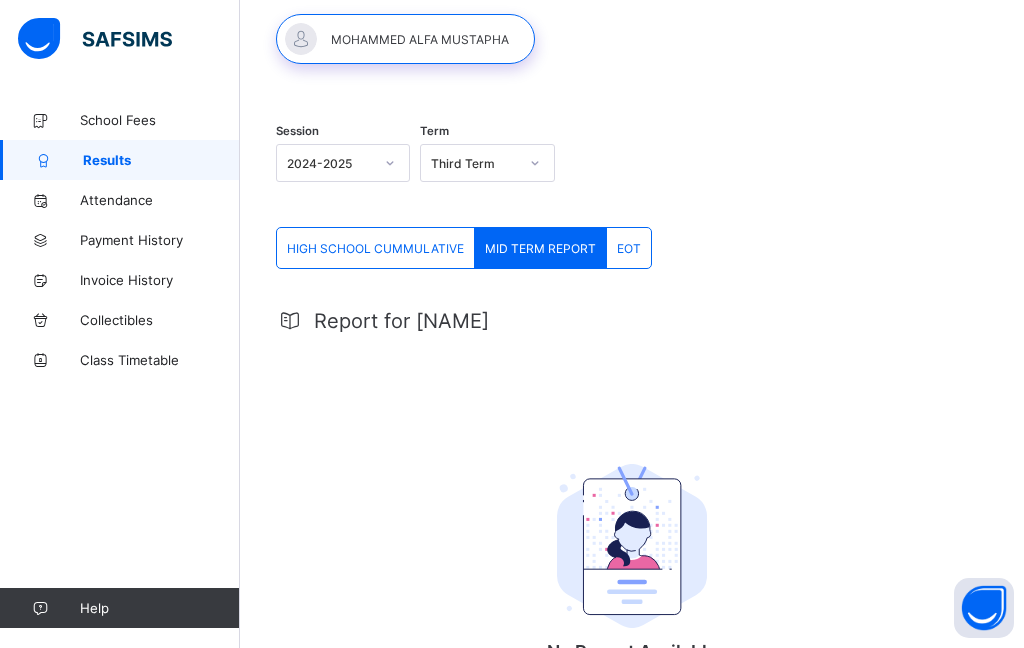 click on "EOT" at bounding box center [629, 248] 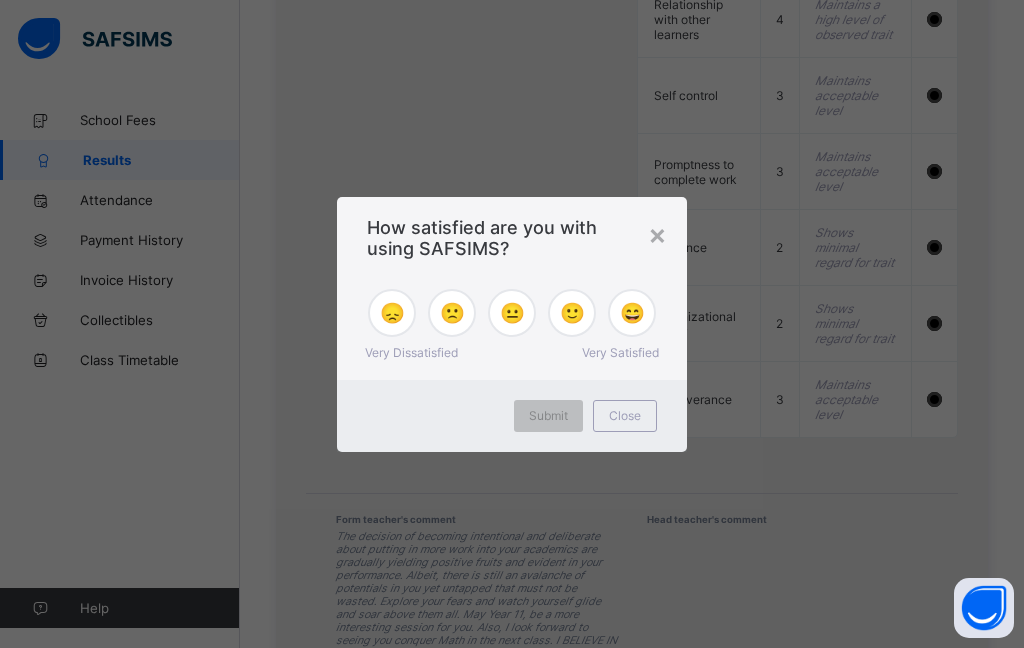 scroll, scrollTop: 2534, scrollLeft: 0, axis: vertical 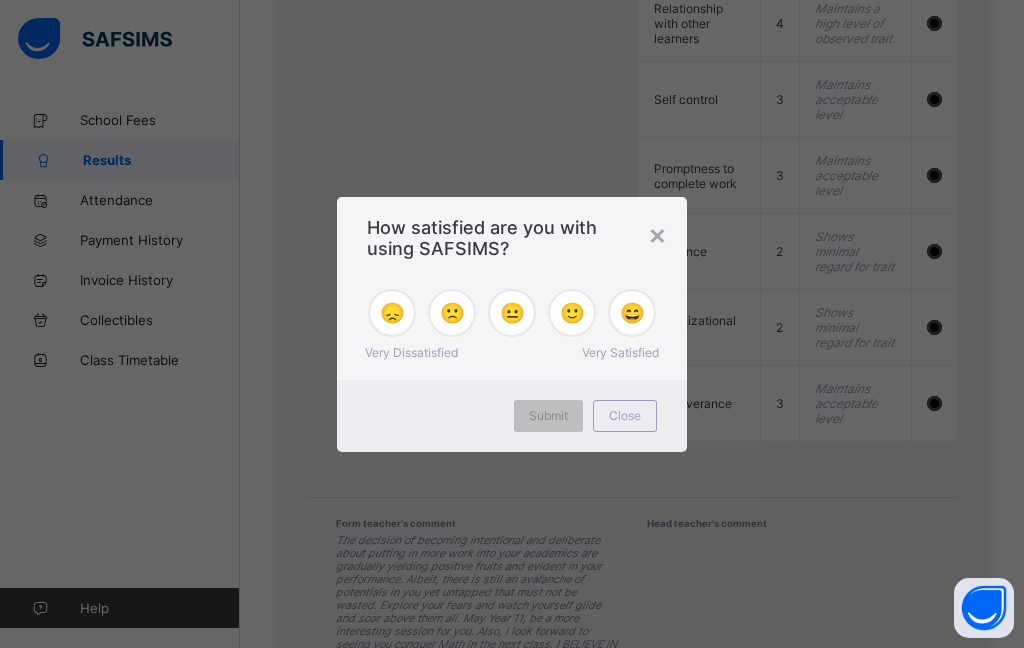 click on "×" at bounding box center [657, 234] 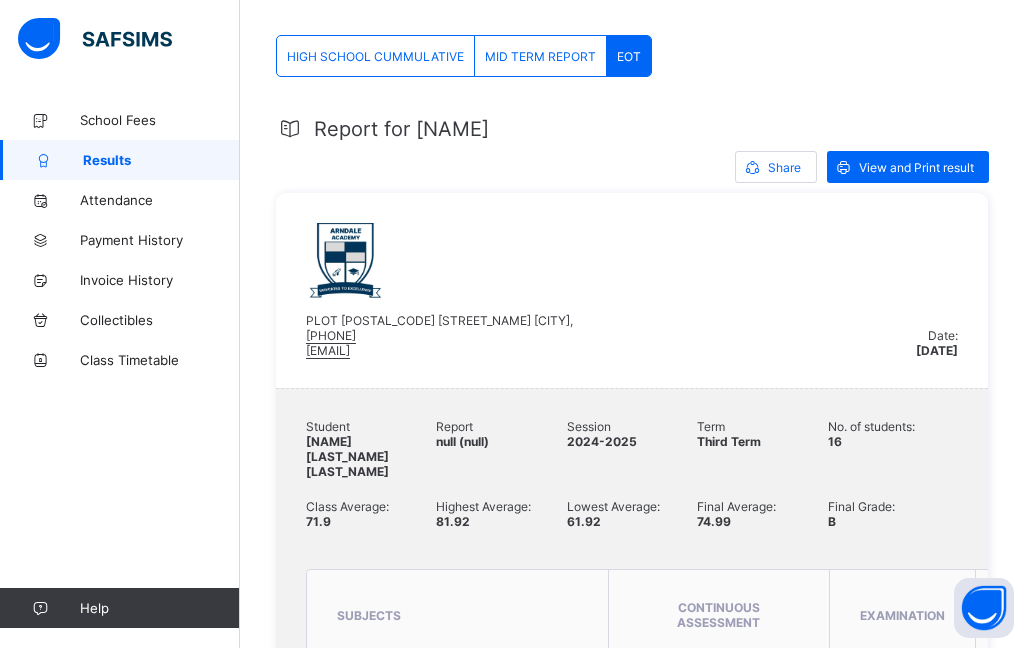 scroll, scrollTop: 311, scrollLeft: 0, axis: vertical 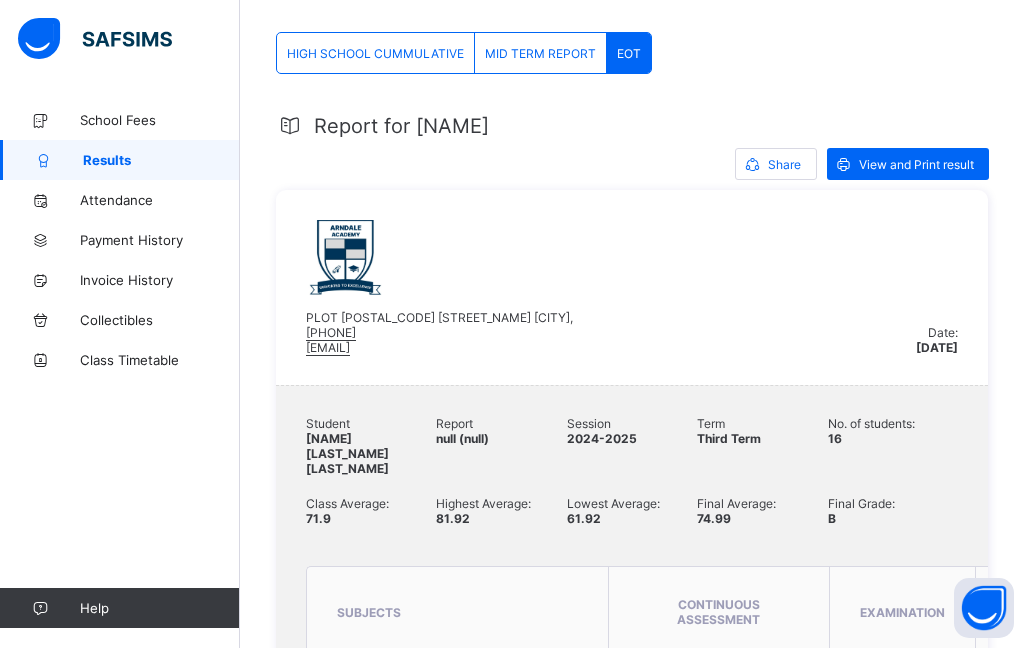 click on "PLOT [POSTAL_CODE] [STREET_NAME] [CITY], [PHONE] [EMAIL] Date: [DATE]" at bounding box center [632, 287] 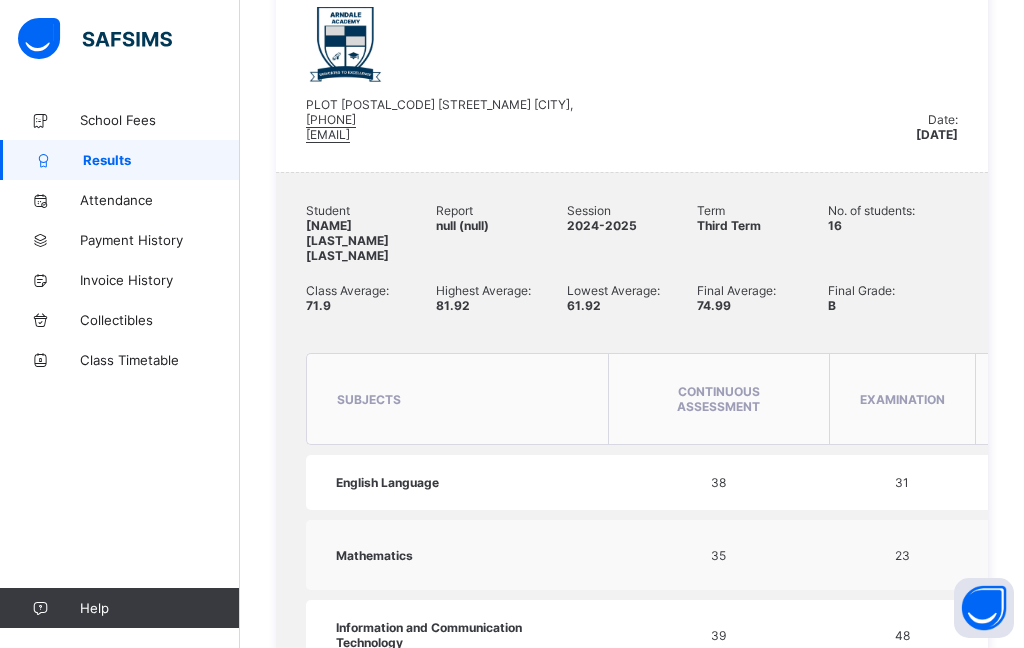 scroll, scrollTop: 489, scrollLeft: 0, axis: vertical 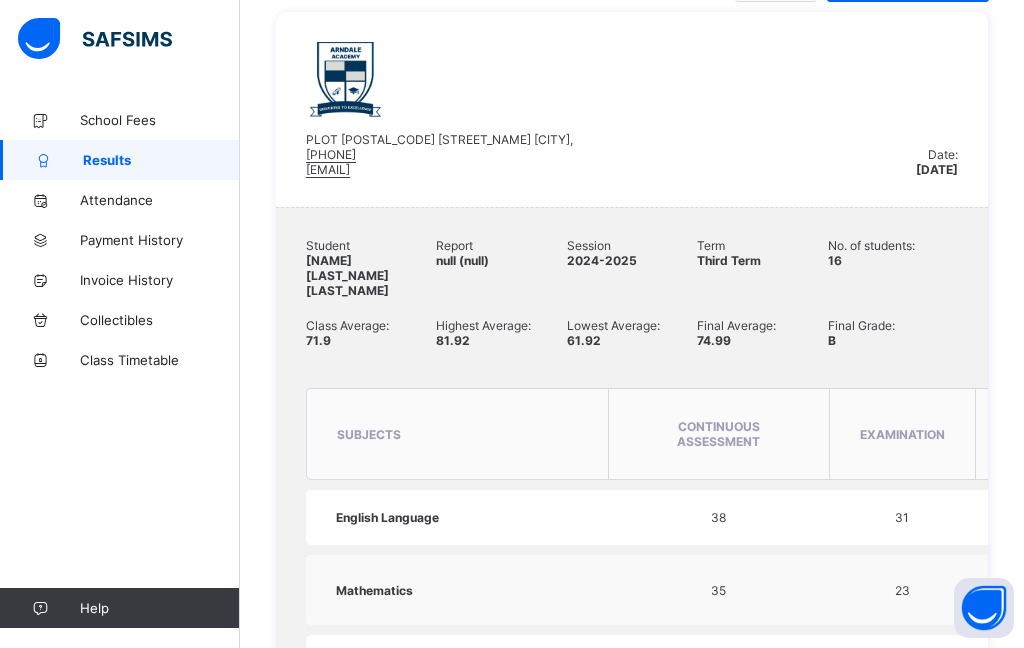 click on "Attendance" at bounding box center (160, 200) 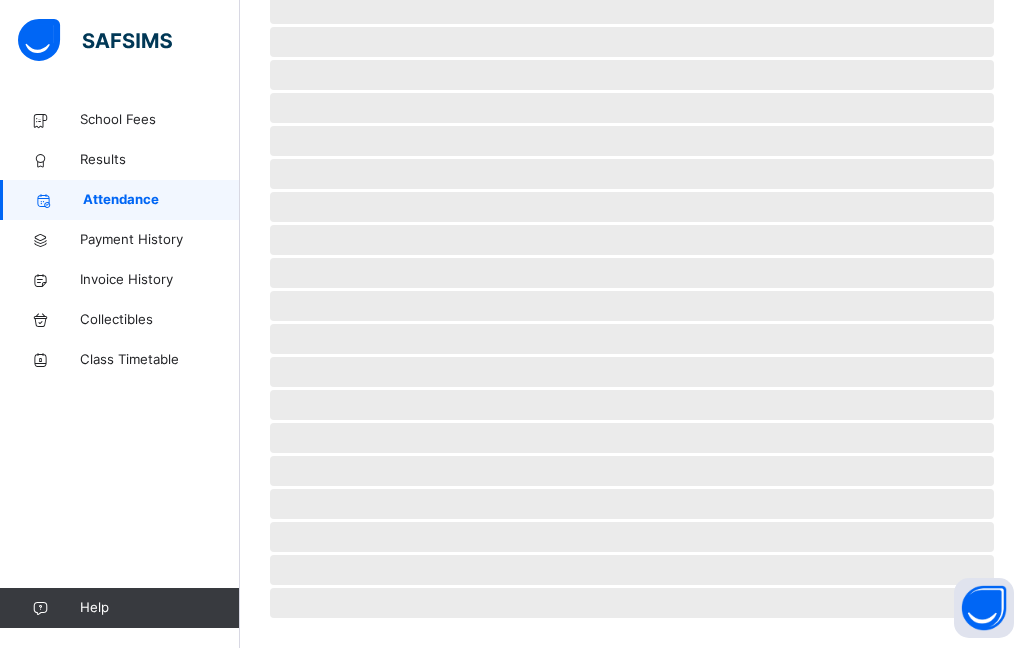 scroll, scrollTop: 0, scrollLeft: 0, axis: both 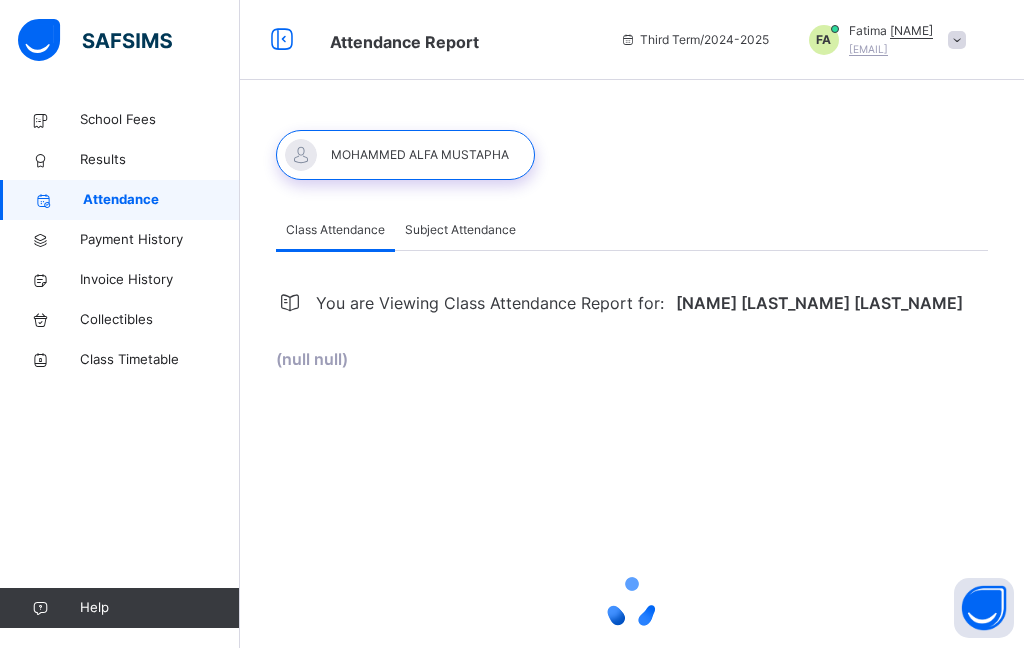 select on "****" 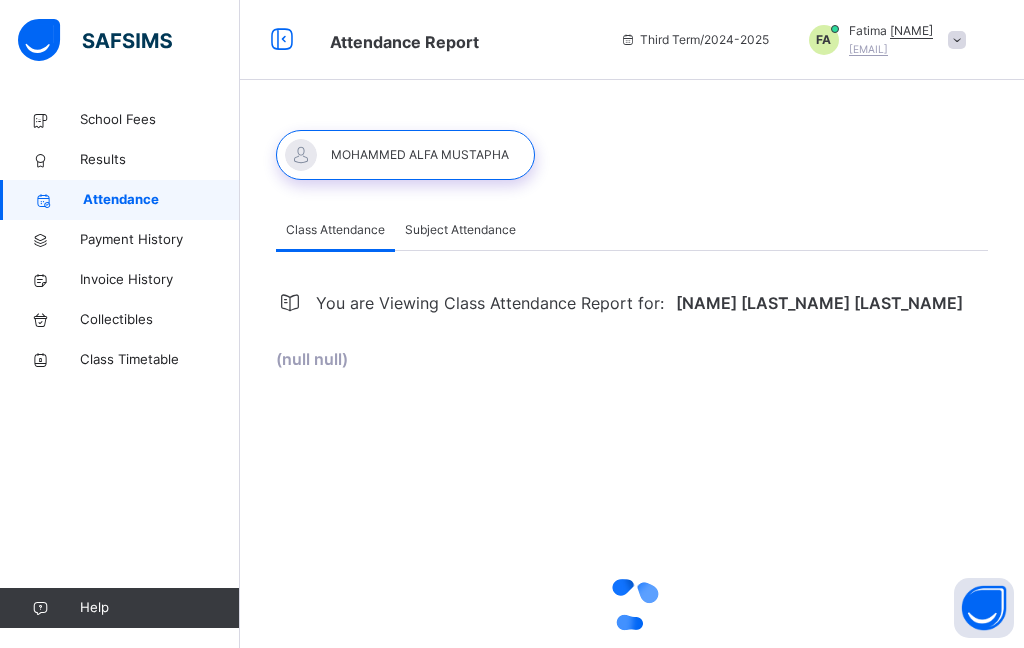 select on "*" 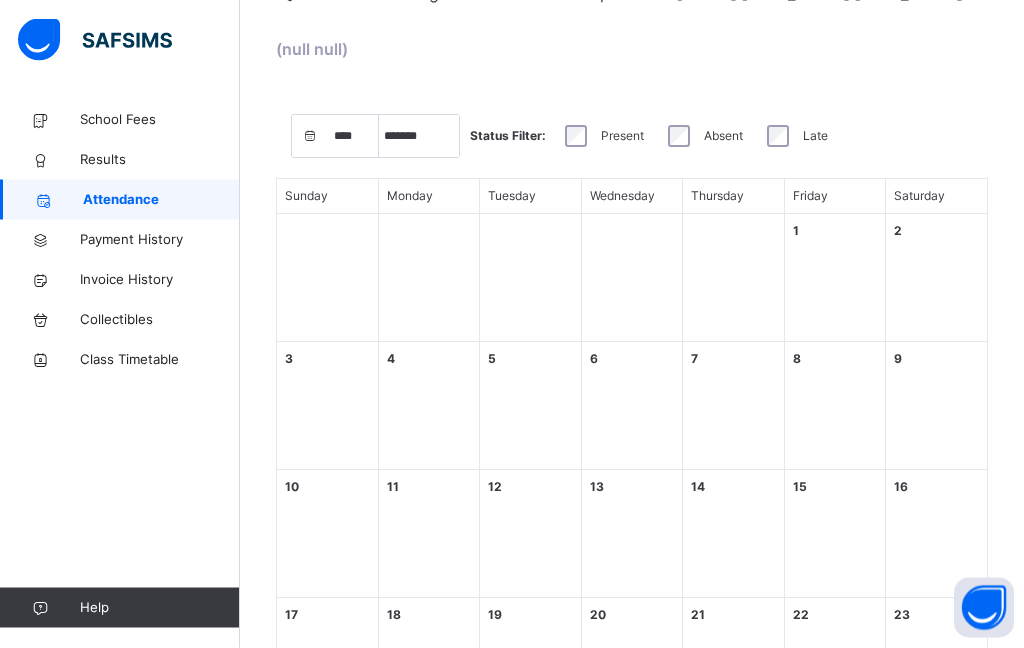 scroll, scrollTop: 310, scrollLeft: 0, axis: vertical 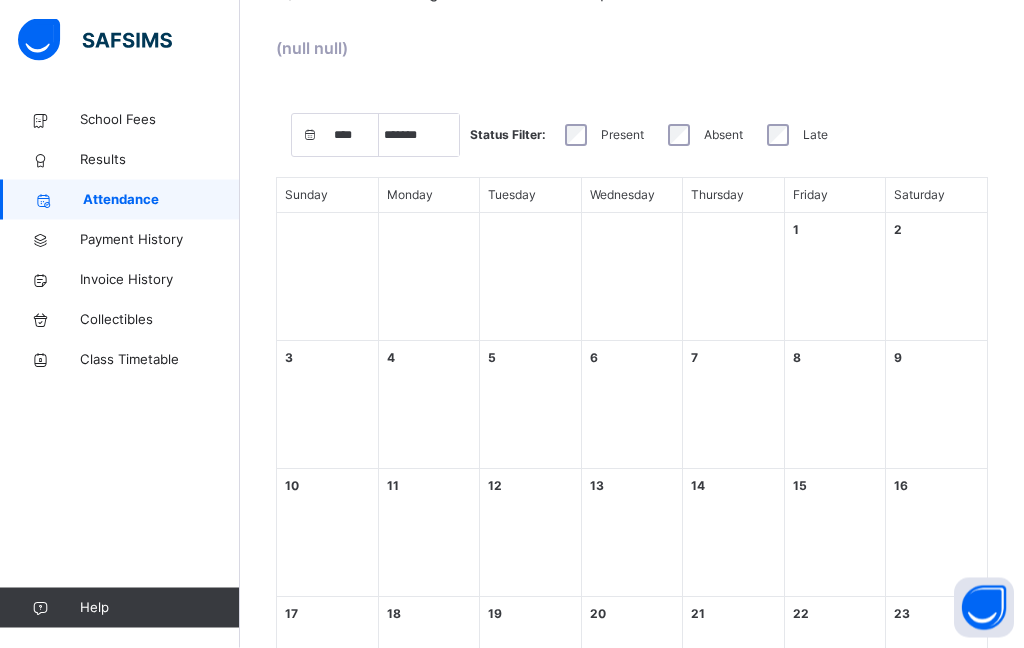 click on "***** ******* ******** ***** ***** *** **** **** ****** ********* ******* ******** ********" at bounding box center (419, 136) 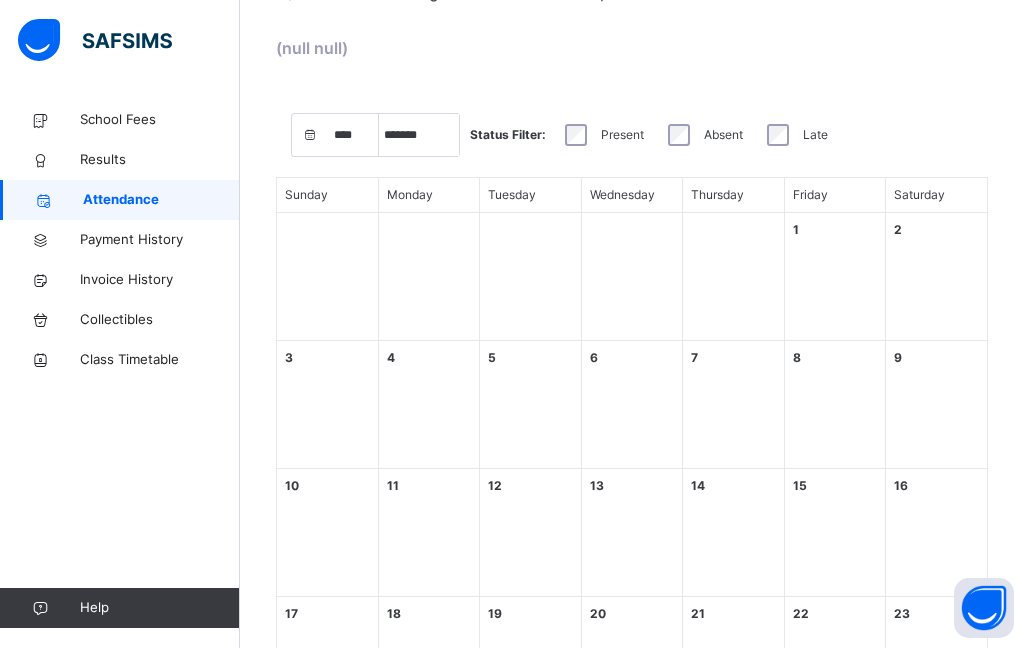 scroll, scrollTop: 116, scrollLeft: 0, axis: vertical 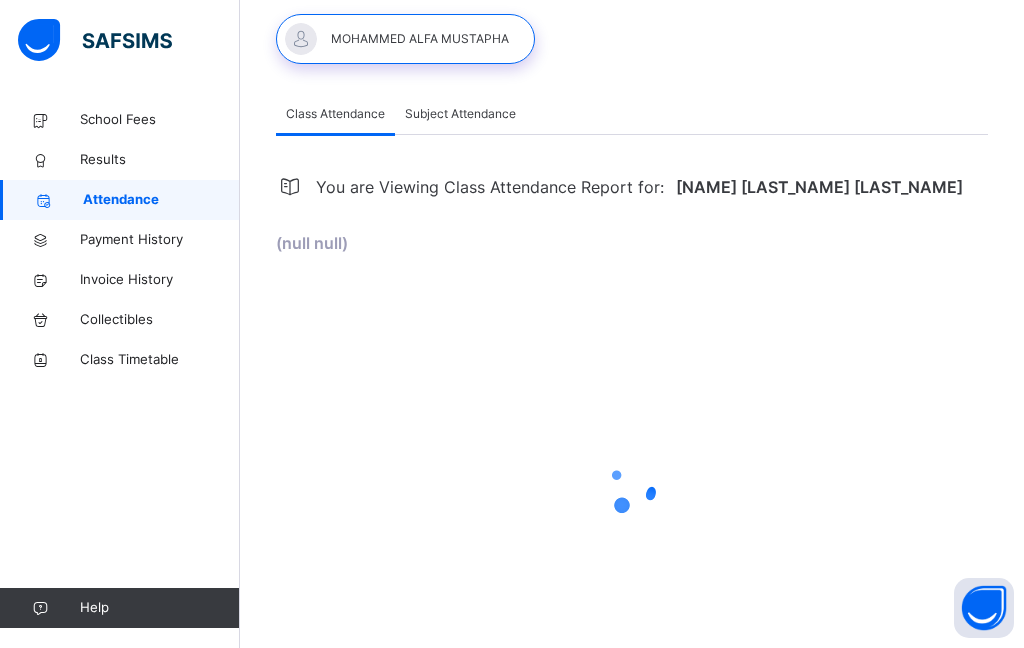 select on "****" 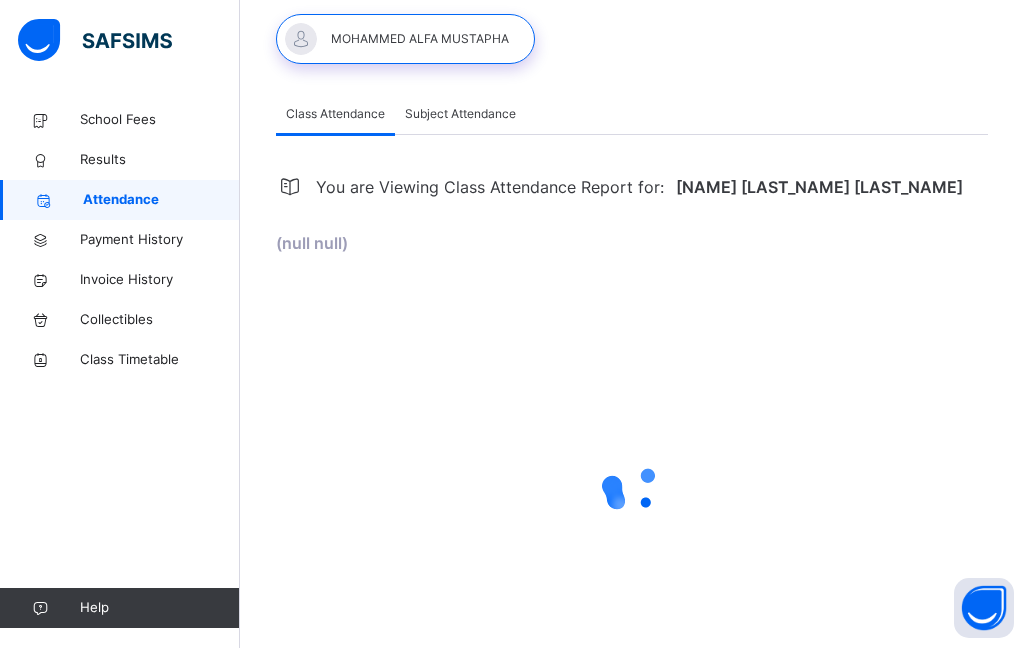 select on "*" 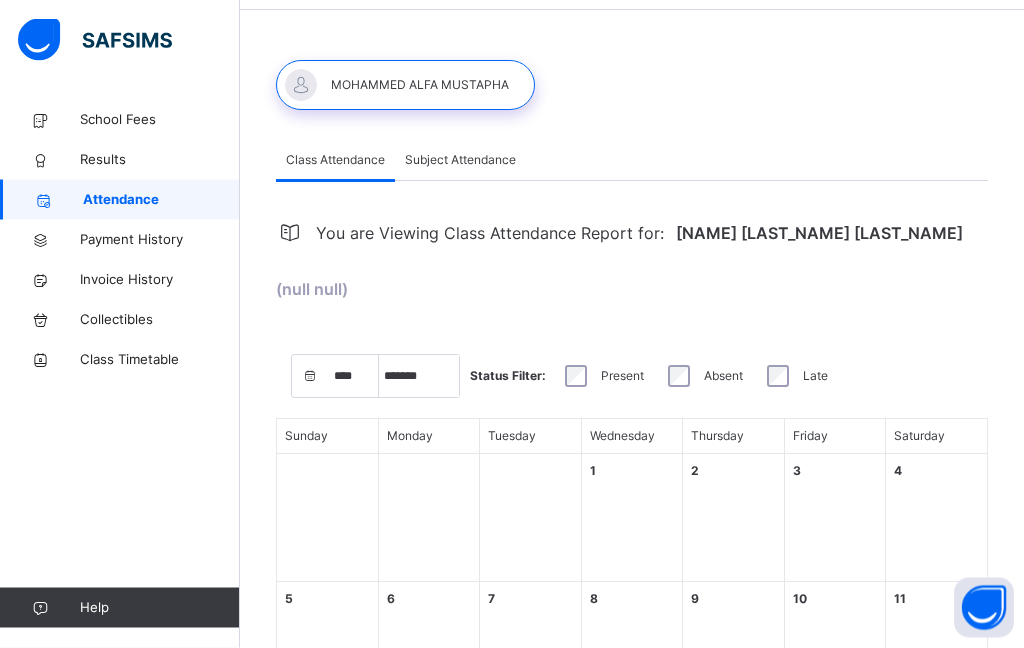 scroll, scrollTop: 0, scrollLeft: 0, axis: both 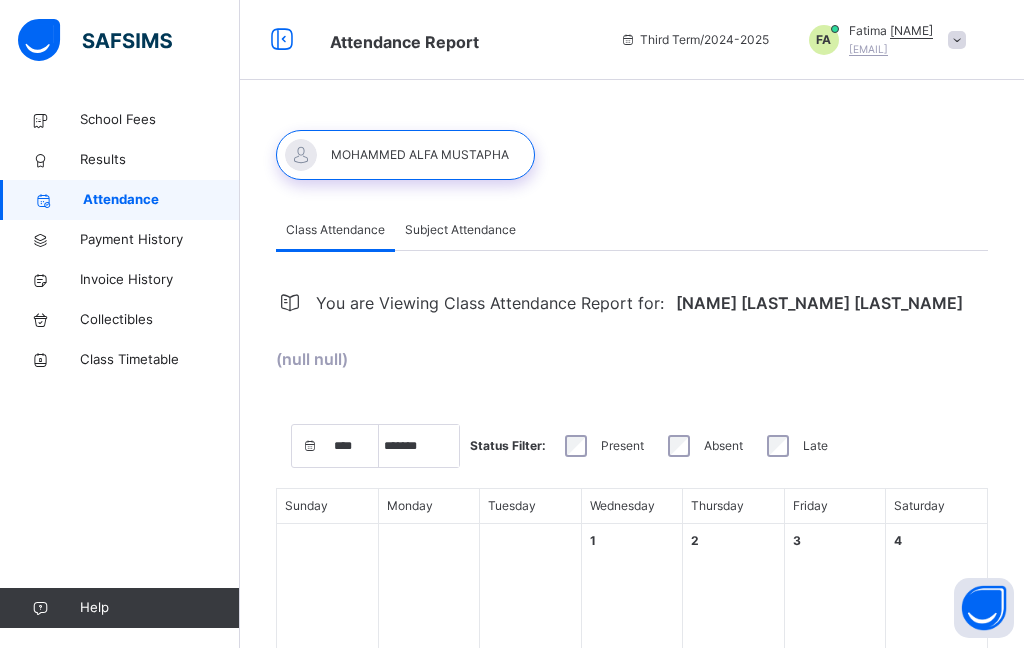 click on "Subject Attendance" at bounding box center (460, 230) 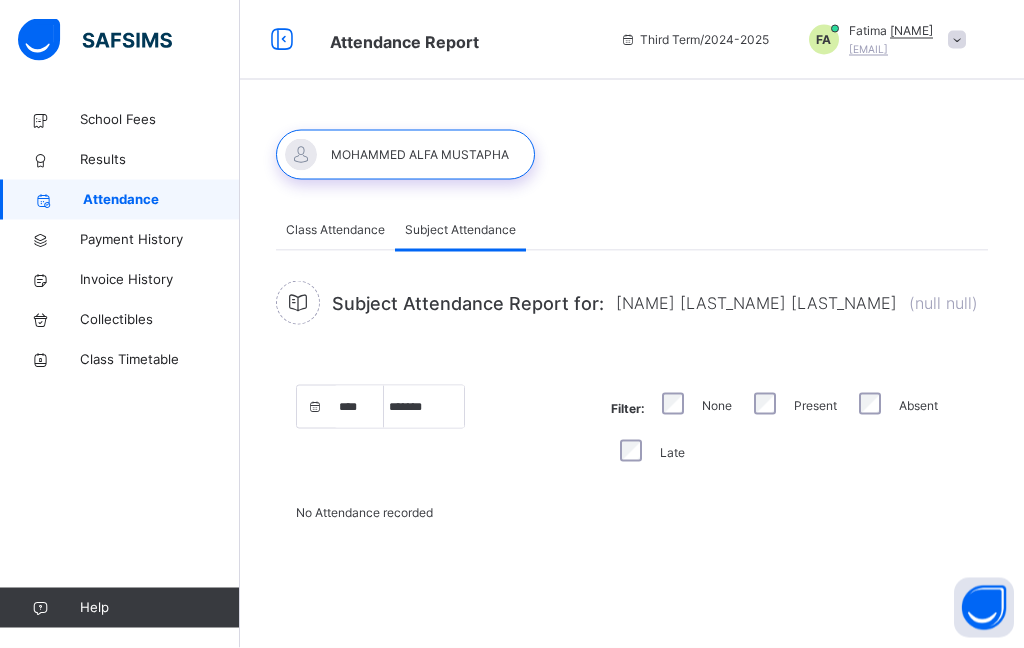scroll, scrollTop: 80, scrollLeft: 0, axis: vertical 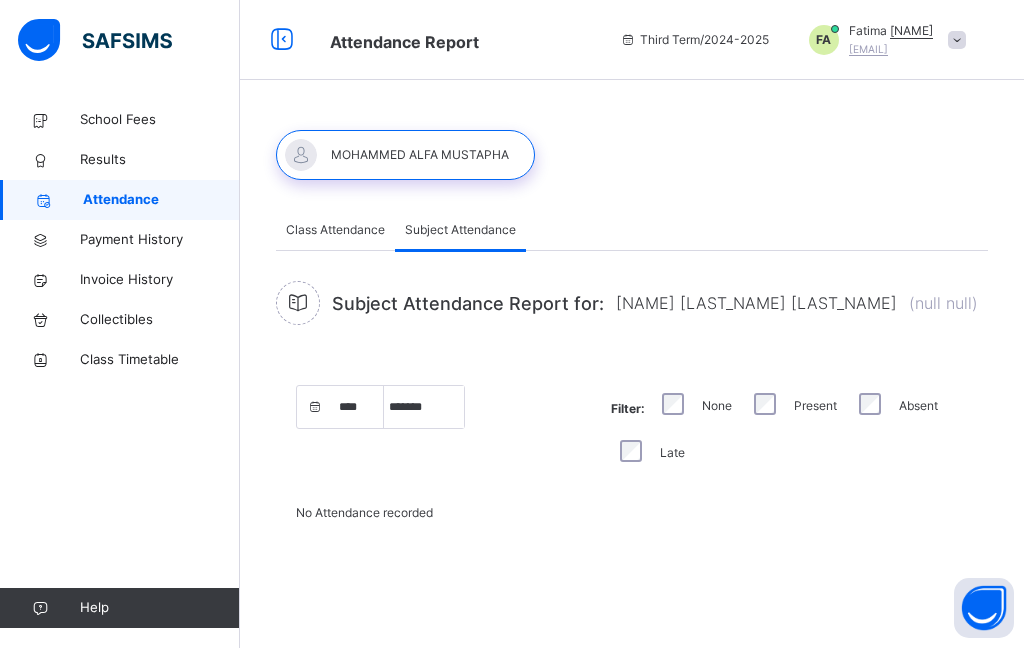 click on "Absent" at bounding box center [896, 406] 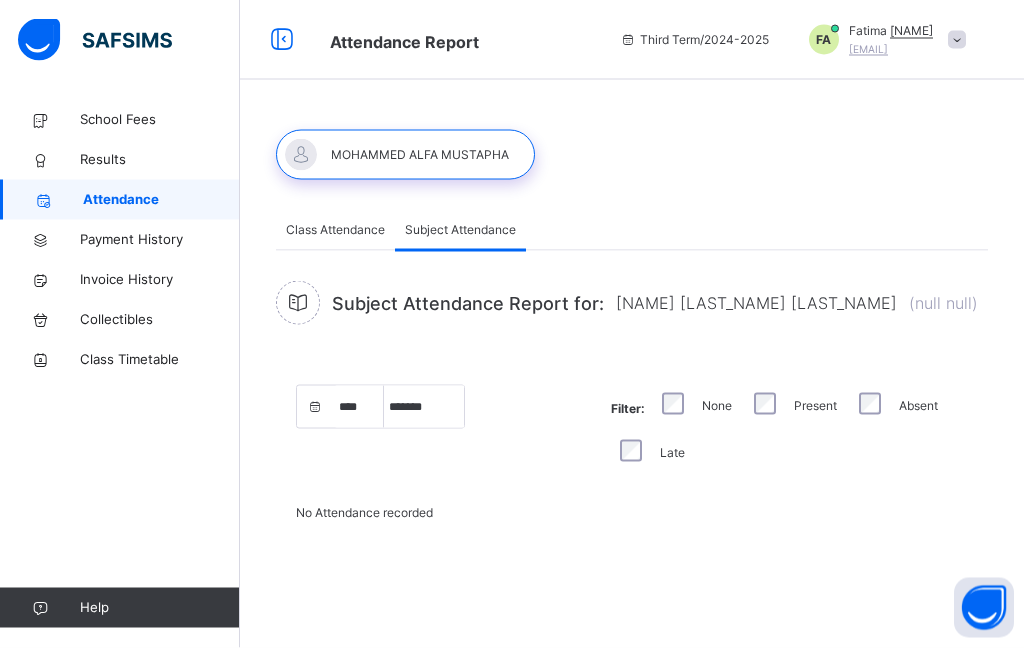 scroll, scrollTop: 0, scrollLeft: 0, axis: both 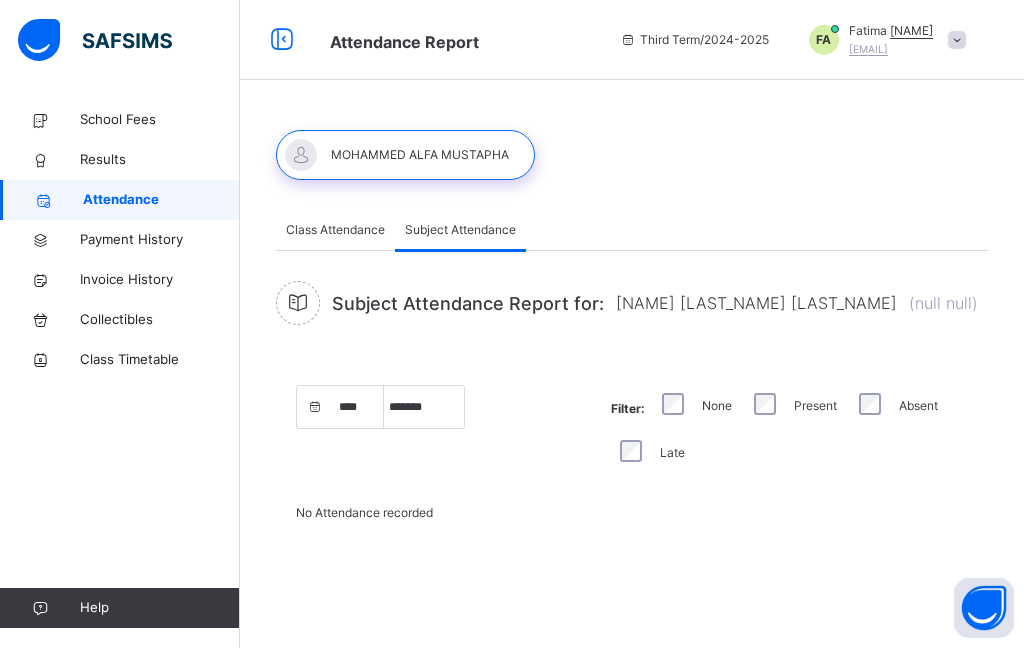 click on "Class Attendance Subject Attendance Class Attendance Subject Attendance You are Viewing Class Attendance Report for: [NAME] [LAST_NAME] (null null) **** **** **** **** **** **** **** **** **** **** **** **** **** **** **** **** **** **** **** **** **** **** **** **** **** **** **** **** **** **** **** **** **** **** **** **** **** **** **** **** **** **** **** **** **** **** **** **** **** **** **** **** **** **** **** **** **** **** **** **** **** **** **** **** **** **** **** **** **** **** **** **** **** **** **** **** **** **** **** **** **** **** **** **** **** **** **** **** **** **** **** **** **** **** **** **** **** **** **** **** **** **** **** **** **** **** **** **** **** **** **** **** **** **** **** **** **** **** **** **** **** **** **** **** **** **** **** **** **** **** **** ***** ******* ******** ***** ***** *** **** **** ****** ********* ******* ******** ******** *** * * * * * * * * * ** ** ** ** ** ** ** ** ** ** ** ** ** ** ** ** ** ** ** ** ** ** Status Filter: Present Absent Late 1" at bounding box center (632, 348) 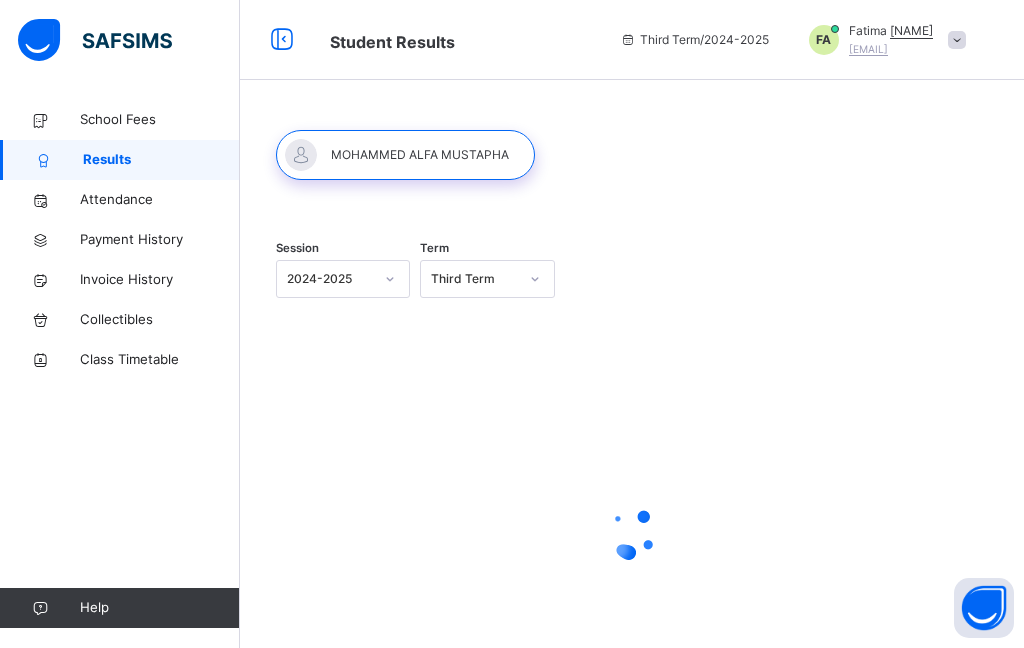 click on "School Fees" at bounding box center [120, 120] 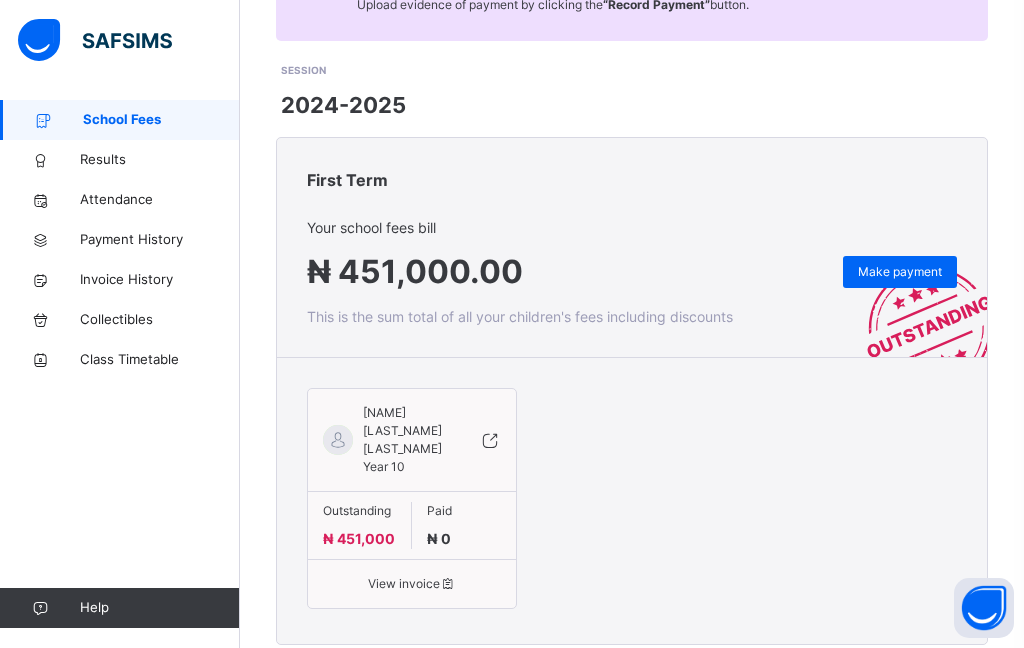 scroll, scrollTop: 234, scrollLeft: 0, axis: vertical 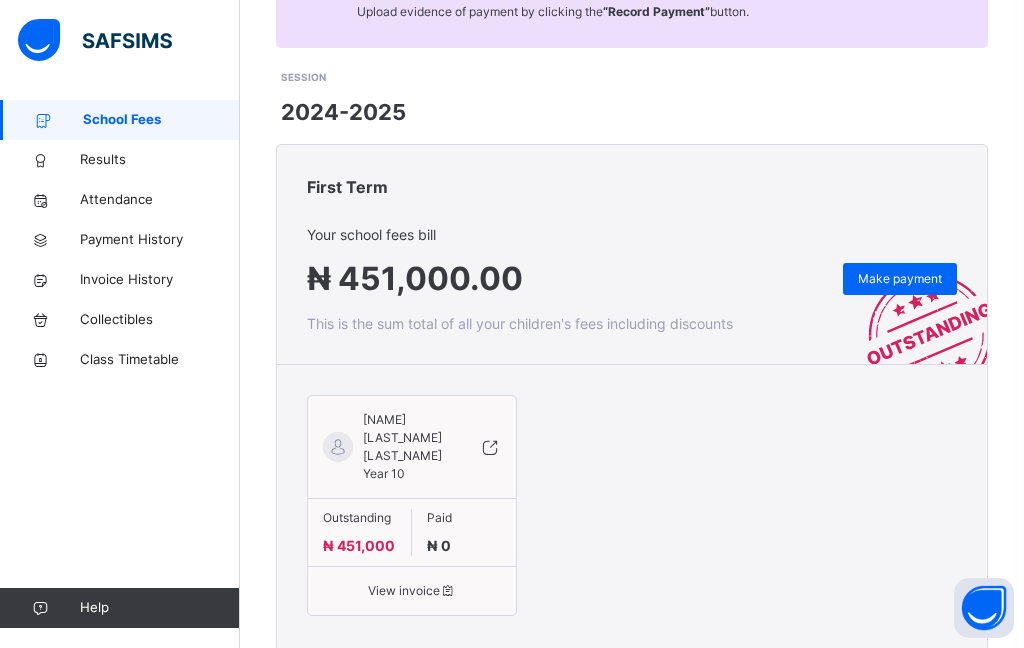 click on "Results" at bounding box center (160, 160) 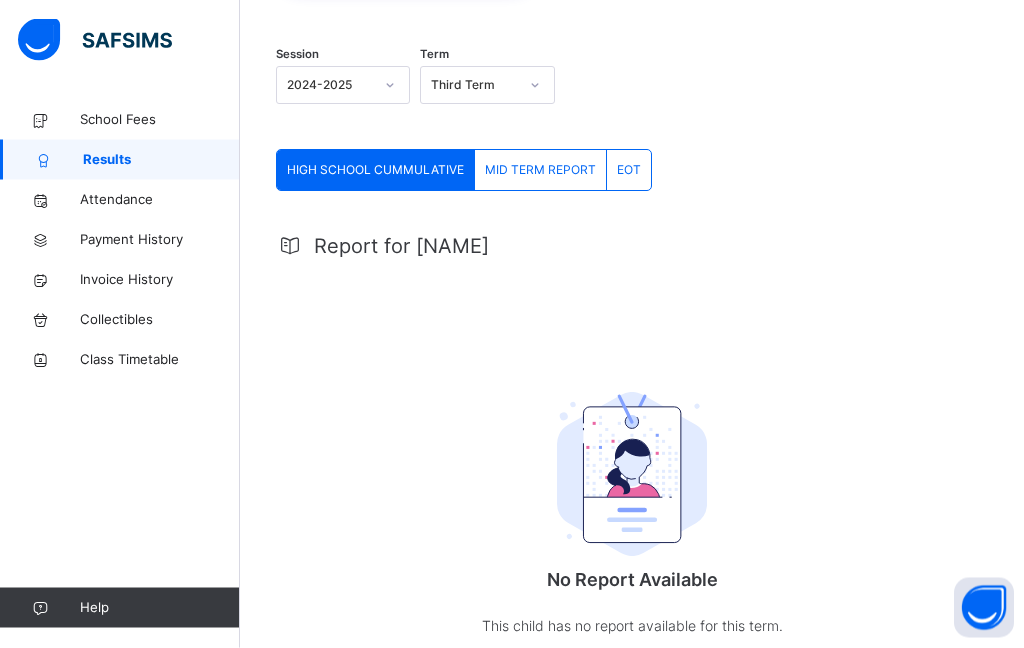 scroll, scrollTop: 216, scrollLeft: 0, axis: vertical 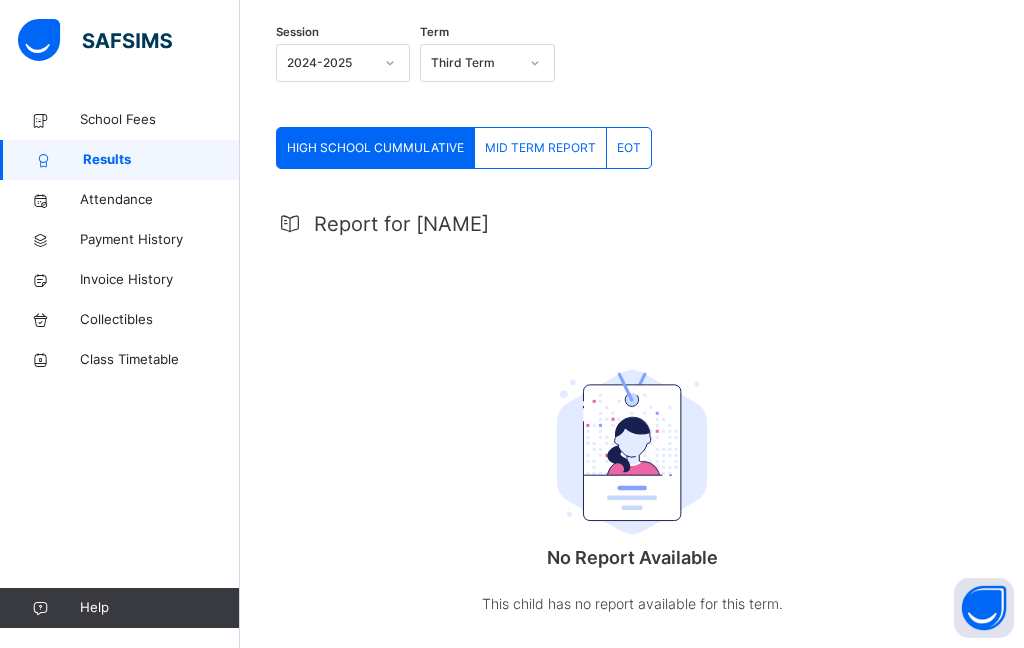 click on "EOT" at bounding box center [629, 148] 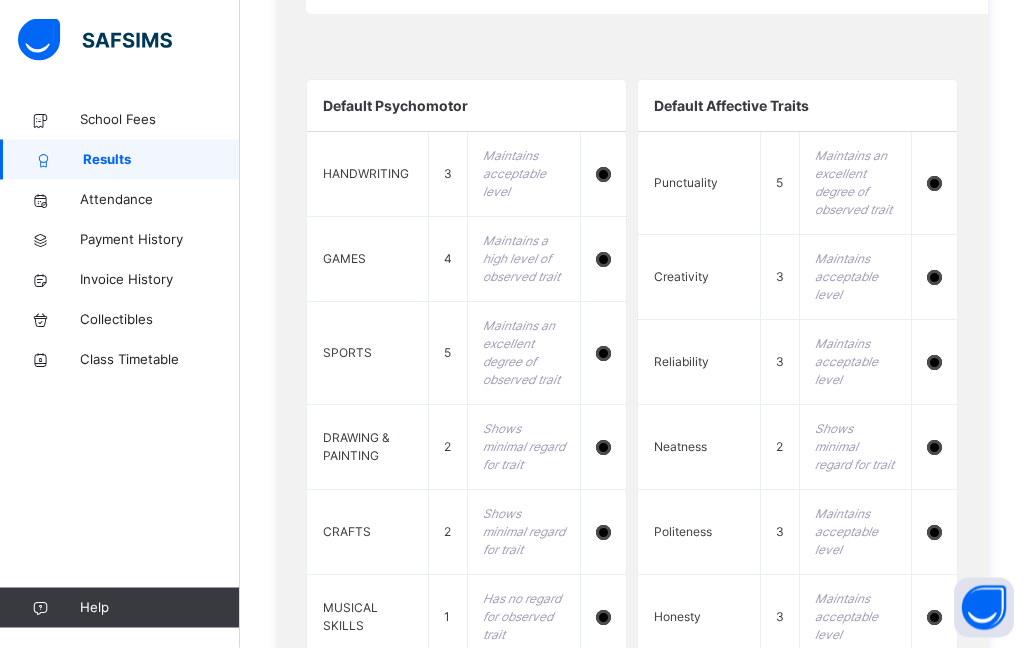 scroll, scrollTop: 1946, scrollLeft: 0, axis: vertical 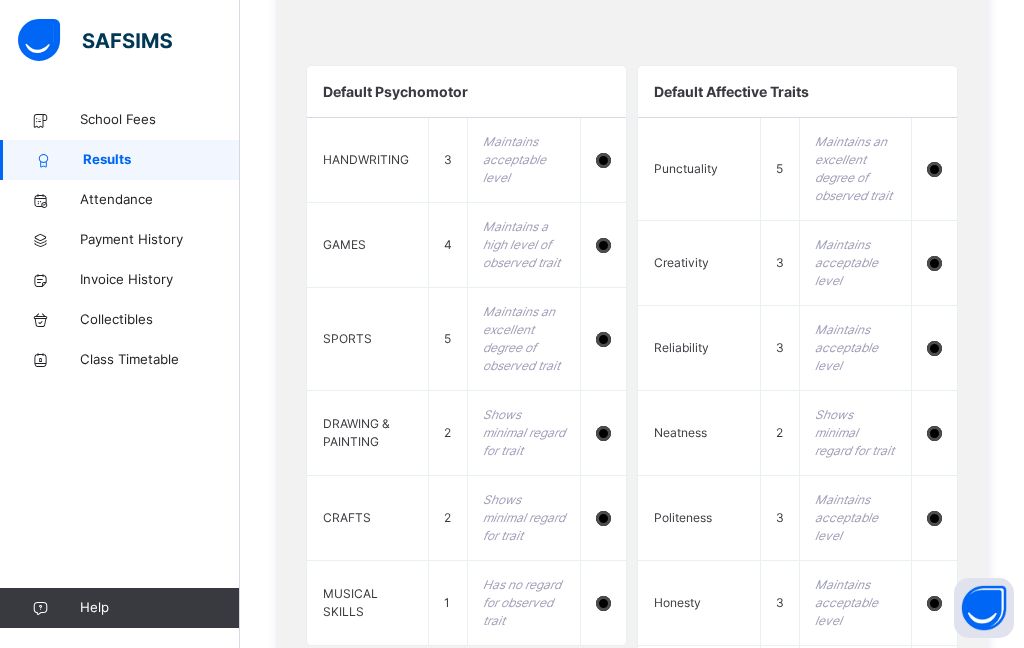 click on "Session 2024-2025 Term Third Term HIGH SCHOOL CUMMULATIVE MID TERM REPORT EOT EOT More Options Report for [NAME] View and Print result PLOT [POSTAL_CODE] [STREET_NAME] [CITY], [PHONE] [EMAIL] Date: [DATE] Student [NAME] [LAST_NAME] Report null (null) Session 2024-2025 Term Third Term No. of students: 16 Class Average: 71.9 Highest Average: 81.92 Lowest Average: 61.92 Final Average: 74.99 Final Grade: B subjects CONTINUOUS ASSESSMENT EXAMINATION total grade comment English Language 38 31 69 C GOOD Mathematics 35 23 58 D FAIRLY GOOD Information and Communication Technology 39 48 87 A IMPRESSIVE Agricultural Science 33 37.2 70.2 B VERY GOOD Civic Education 36 45 81 A IMPRESSIVE Geography 40 45.6 85.6 A IMPRESSIVE Further Mathematics 36 26 62 C GOOD Biology 34 40.2 74.2 B VERY GOOD Physics 36 36.6 72.6 B VERY GOOD Chemistry 36 20.5 56.5 D FAIRLY GOOD Economics 39 57 96 A+ EXCELLENT ISLAMIC RELIGION STUDIES 34 46.8 80.8 A IMPRESSIVE 38 44 82 A" at bounding box center [632, -111] 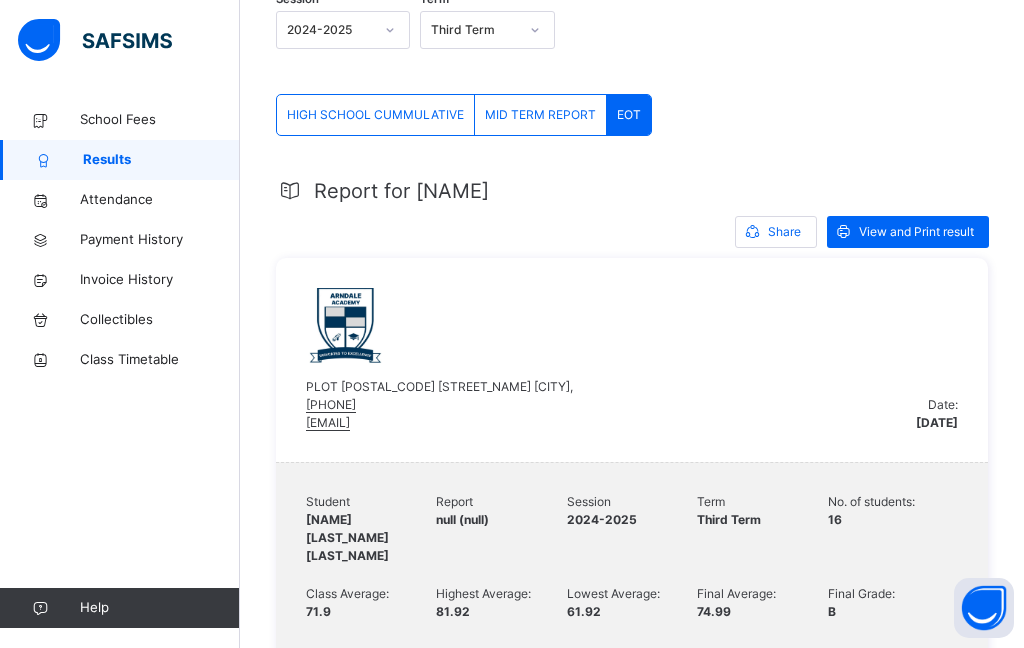 scroll, scrollTop: 0, scrollLeft: 0, axis: both 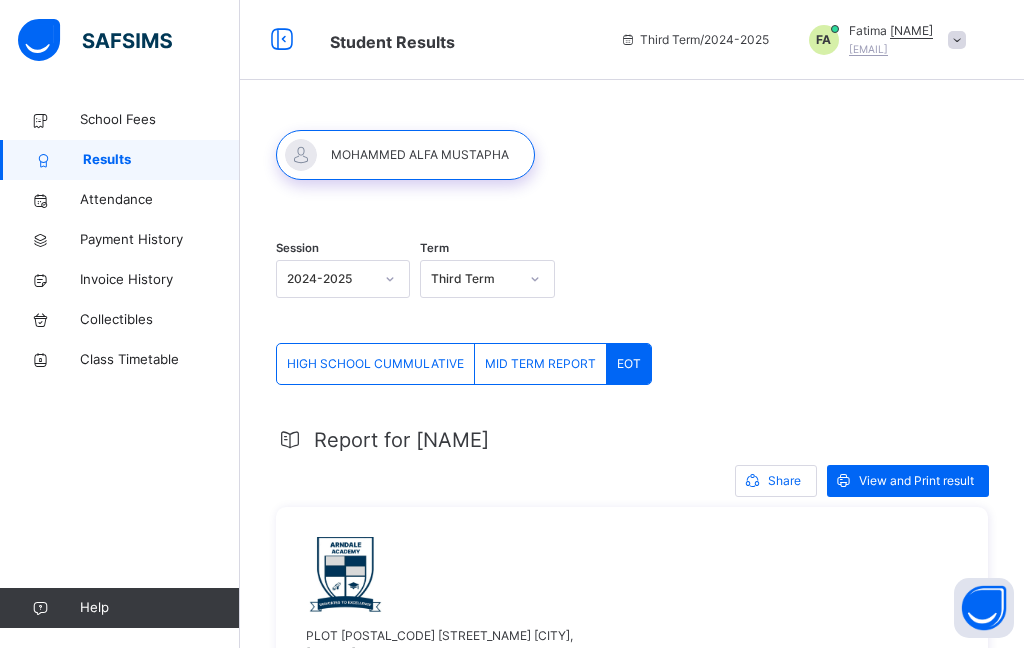 click on "School Fees" at bounding box center (160, 120) 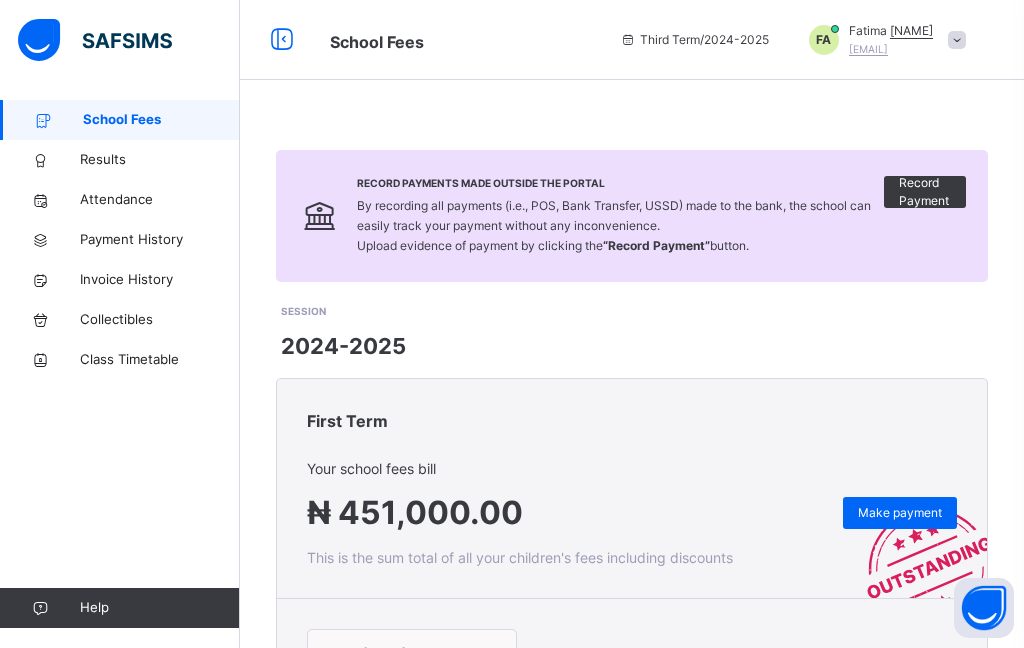 click on "Results" at bounding box center [160, 160] 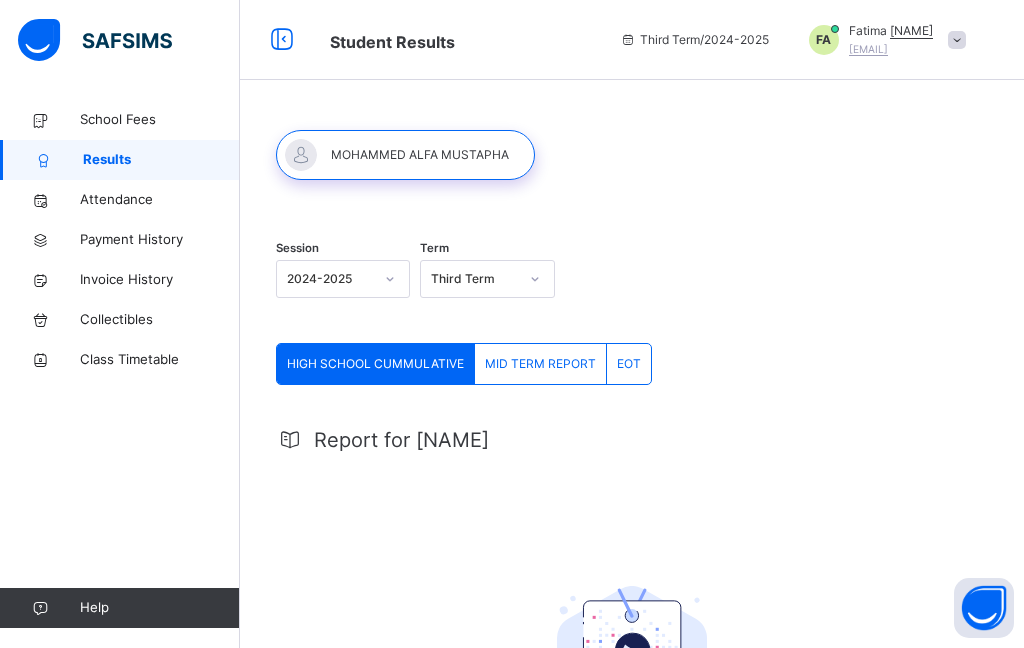 click at bounding box center (405, 155) 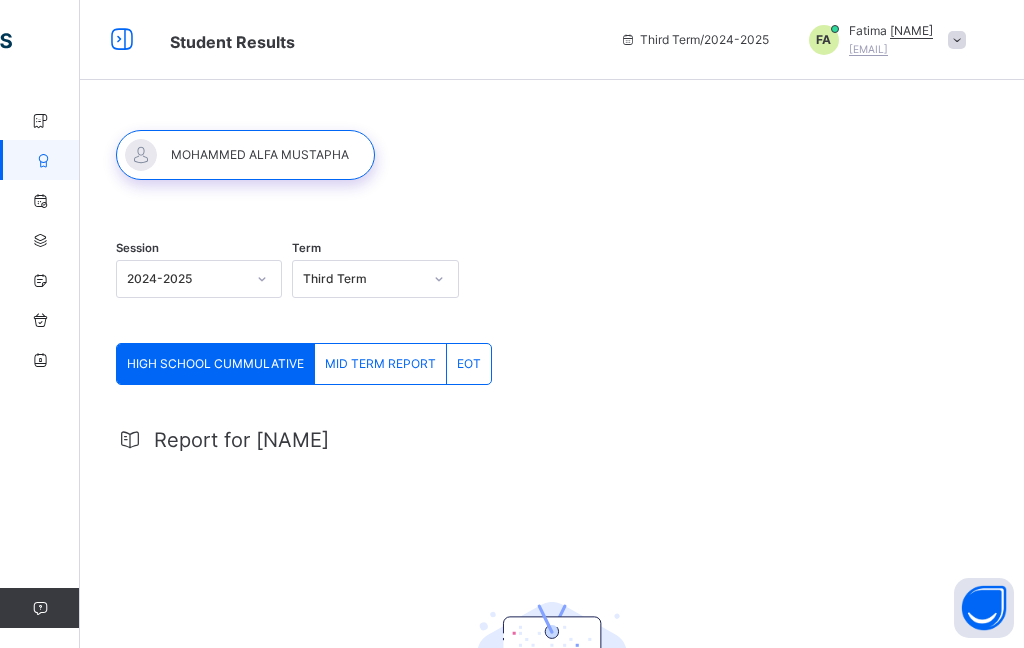 click at bounding box center [122, 40] 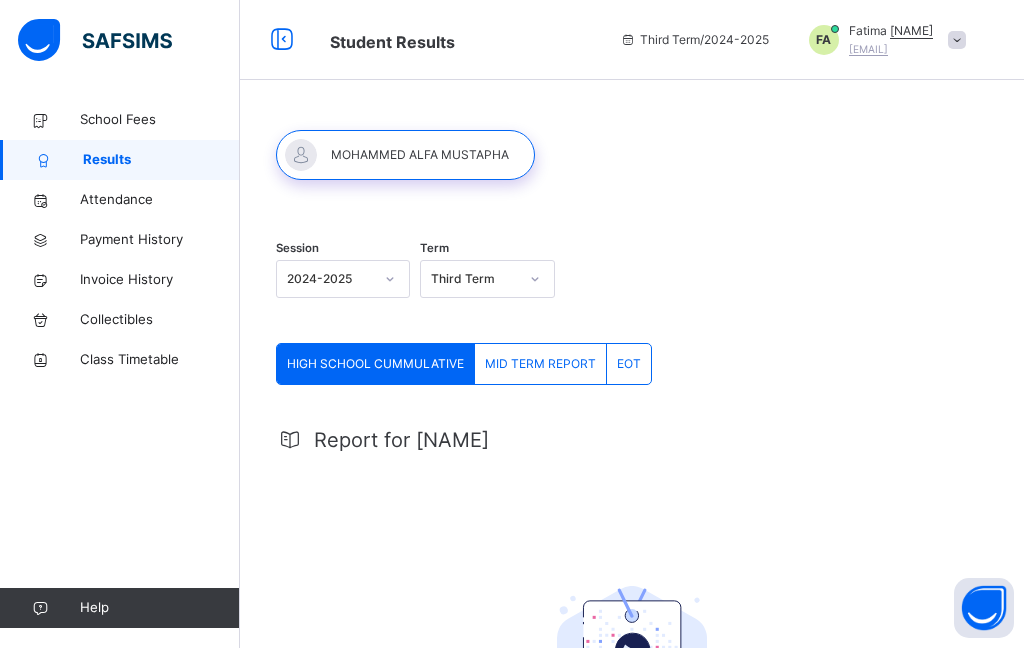 click on "School Fees" at bounding box center (120, 120) 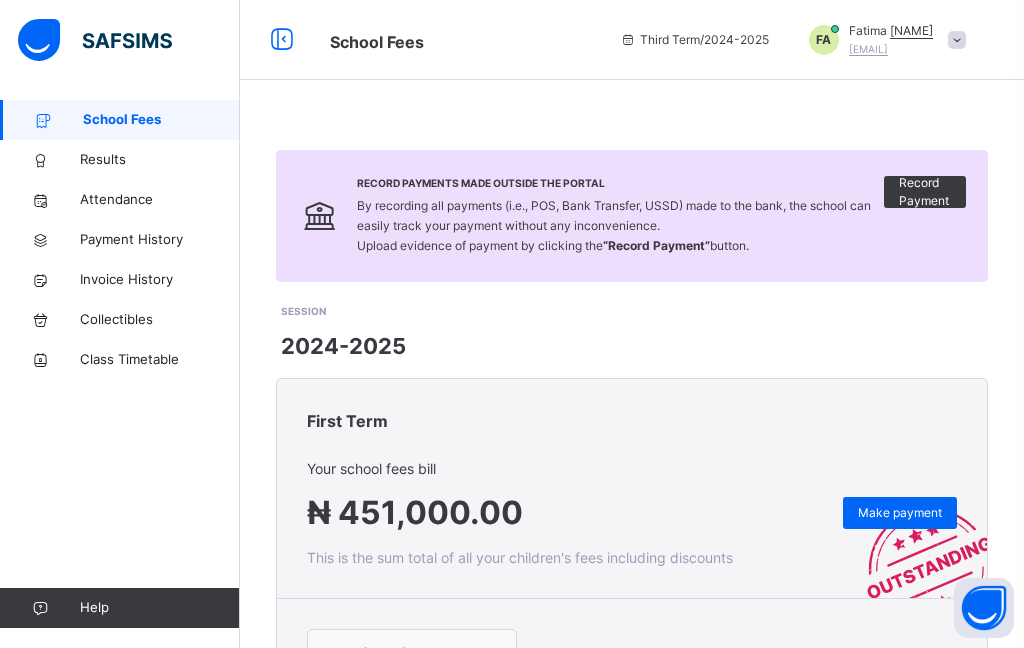 click at bounding box center [95, 40] 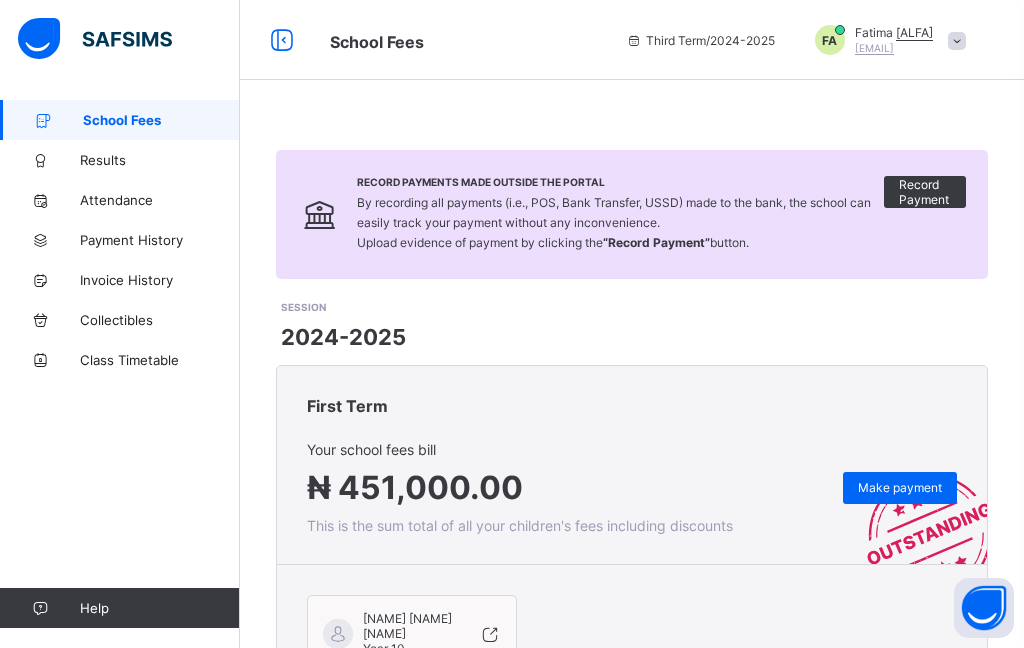 scroll, scrollTop: 0, scrollLeft: 0, axis: both 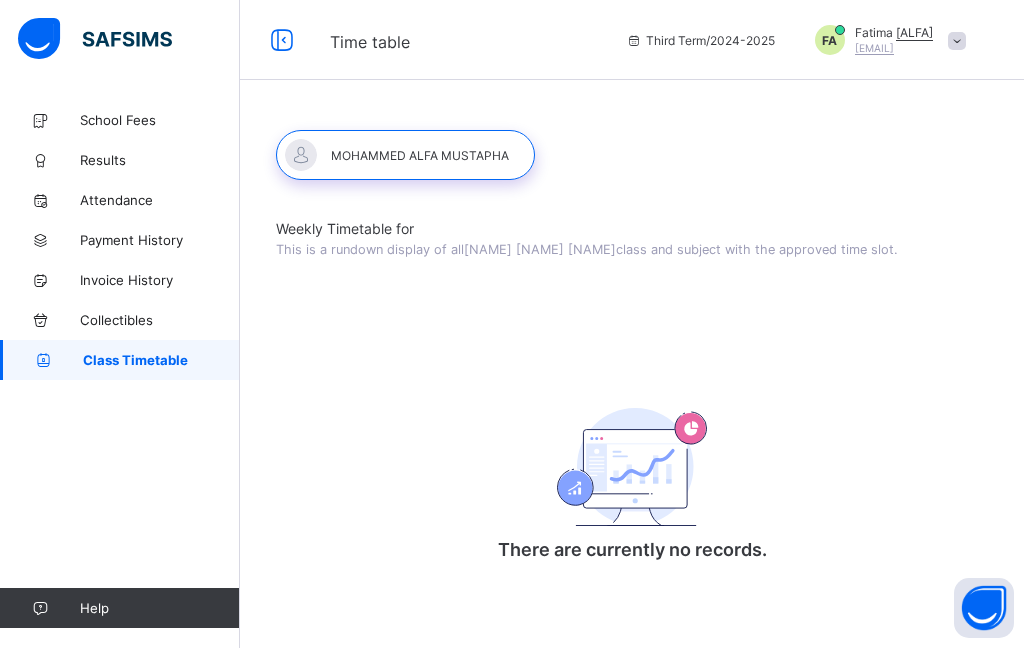 click at bounding box center (40, 280) 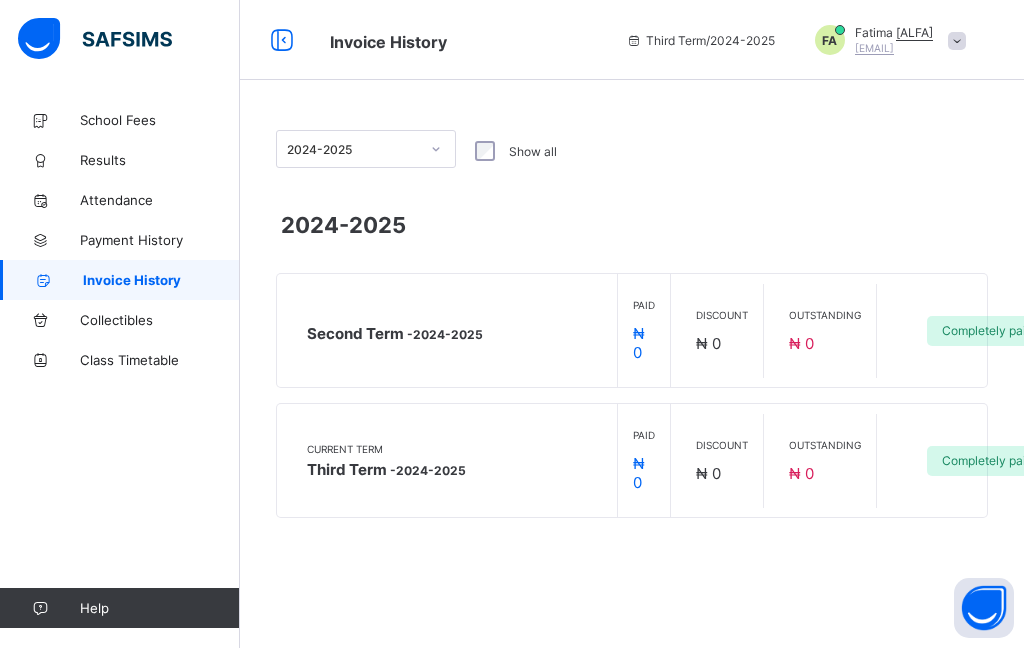 click on "Attendance" at bounding box center (120, 200) 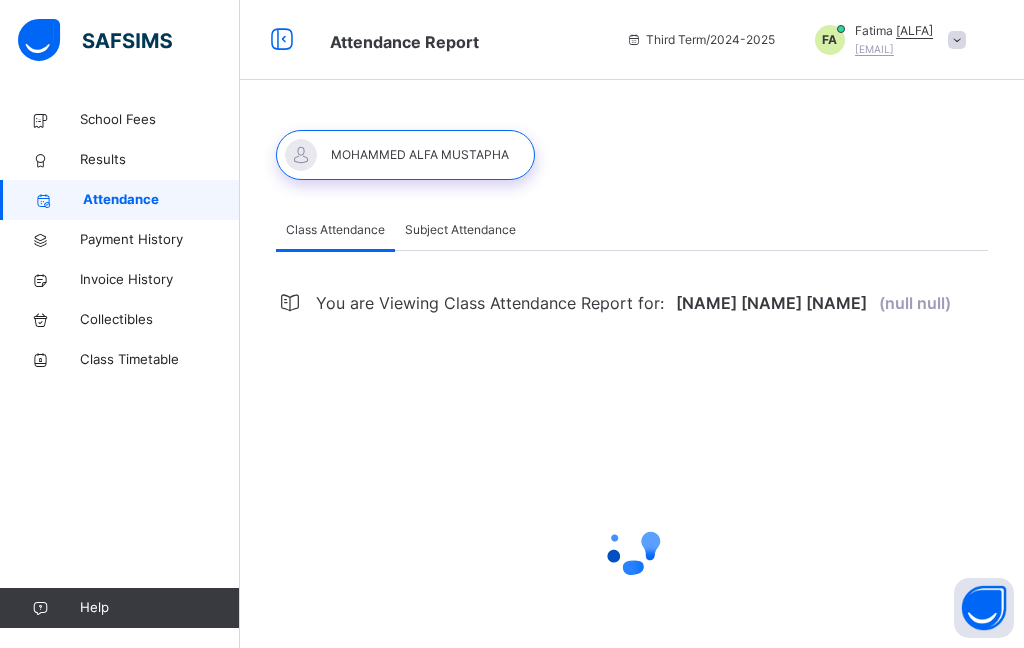 select on "****" 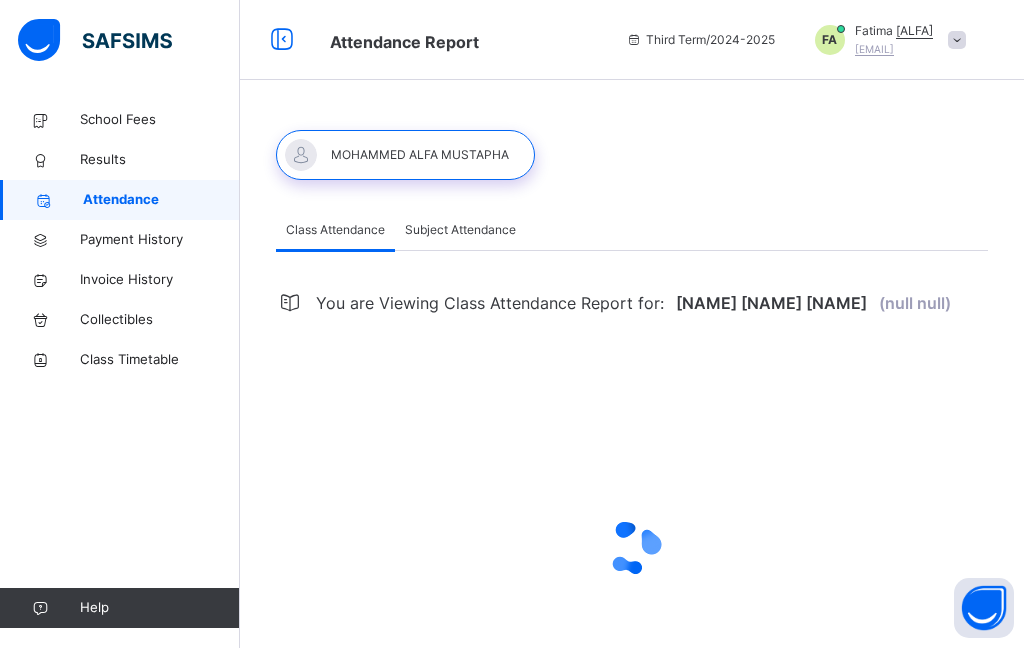 select on "*" 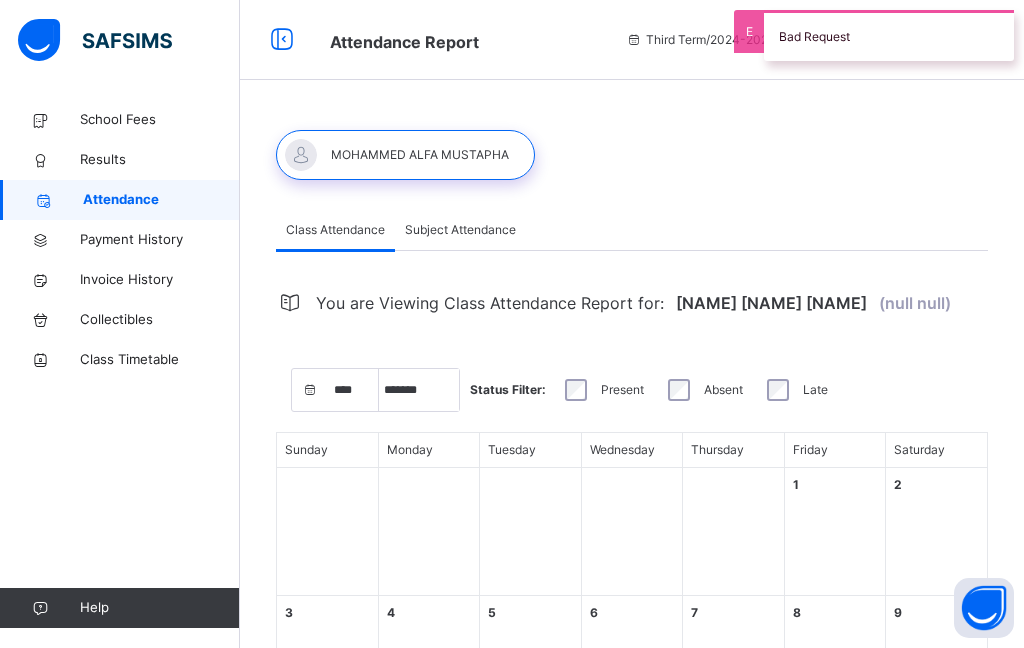 click at bounding box center (40, 160) 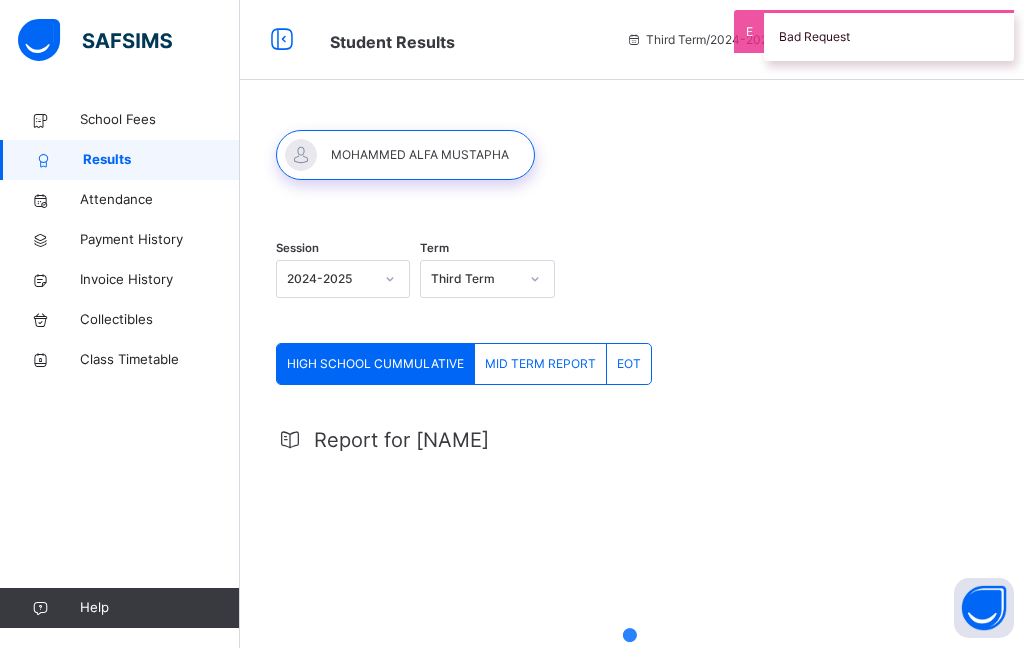 click at bounding box center (40, 120) 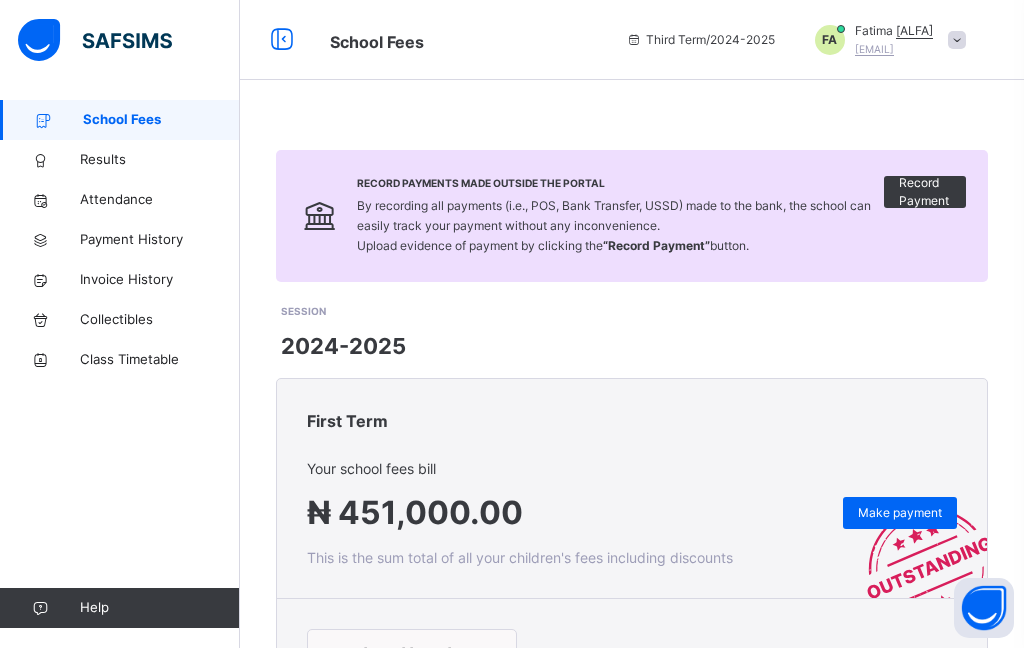click at bounding box center [40, 160] 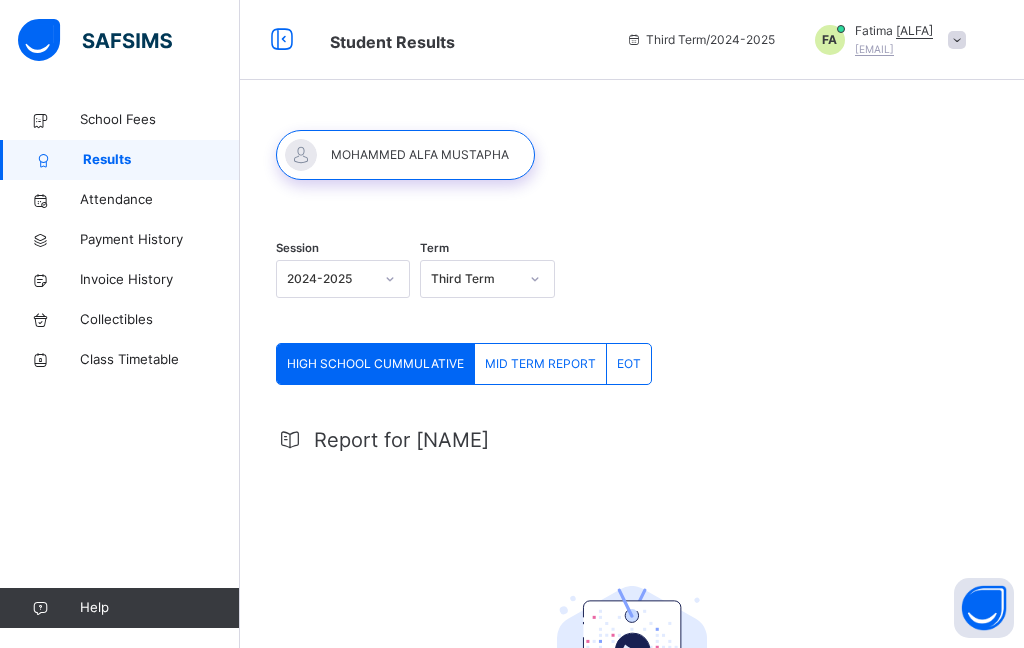 scroll, scrollTop: 14, scrollLeft: 0, axis: vertical 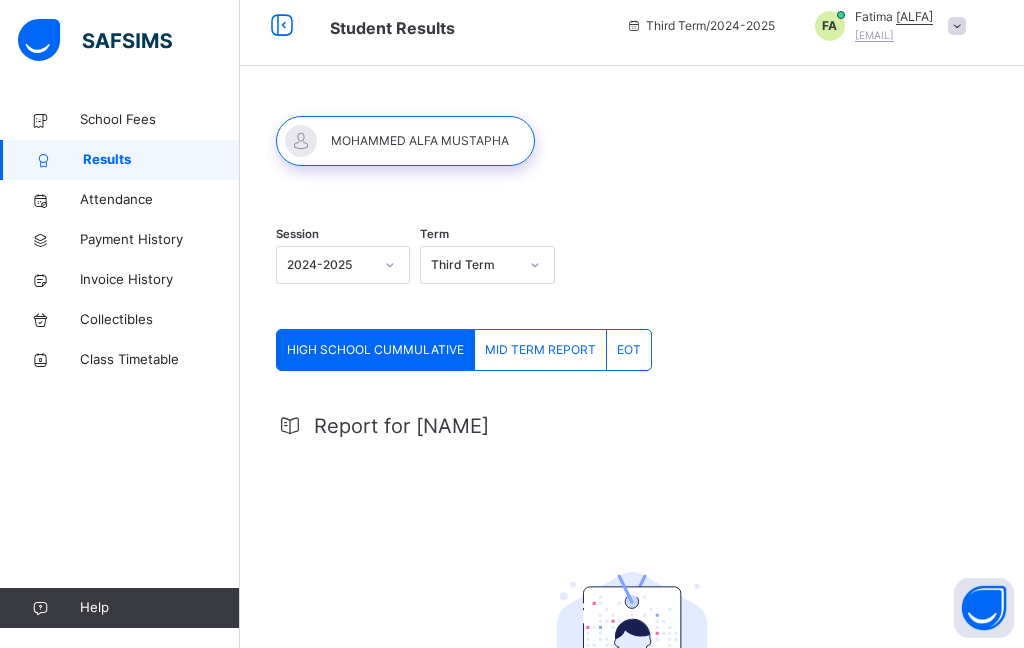 click on "MID TERM REPORT" at bounding box center [540, 350] 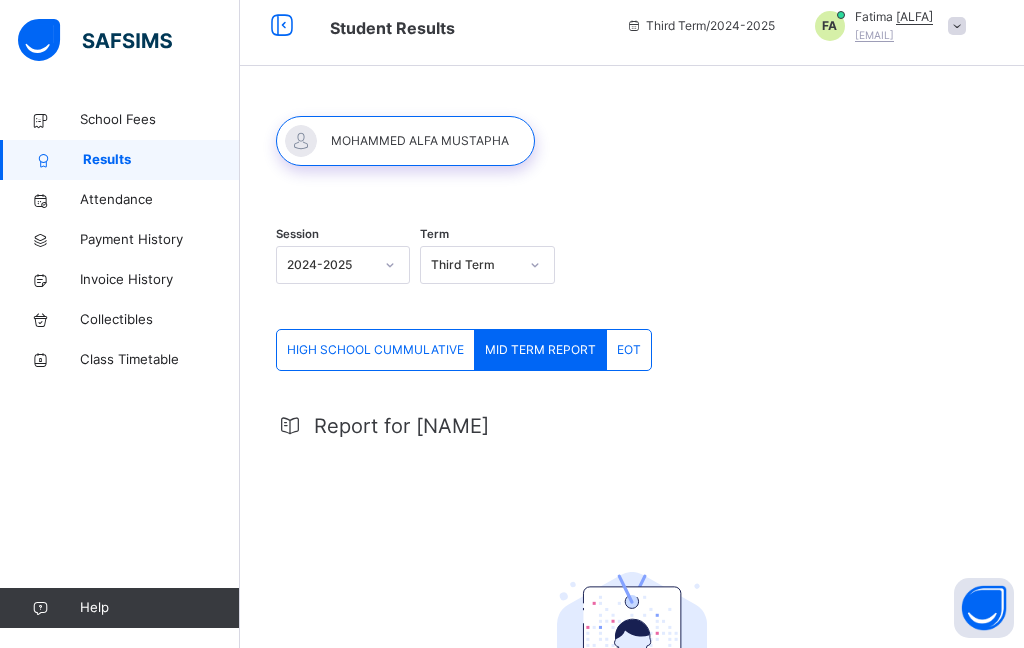 scroll, scrollTop: 94, scrollLeft: 0, axis: vertical 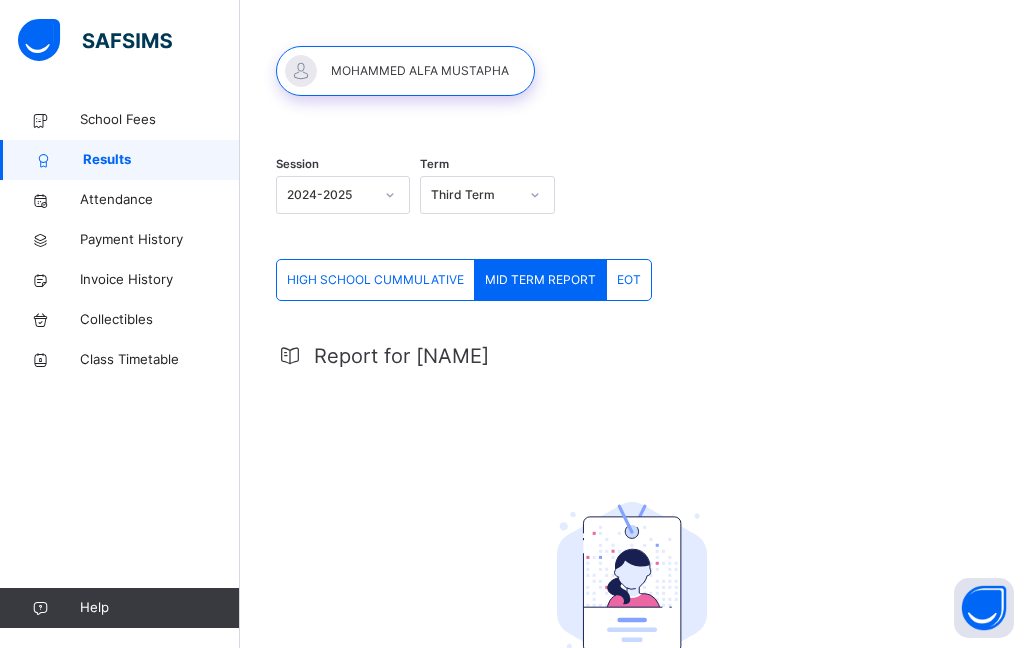 click on "HIGH SCHOOL  CUMMULATIVE" at bounding box center (375, 280) 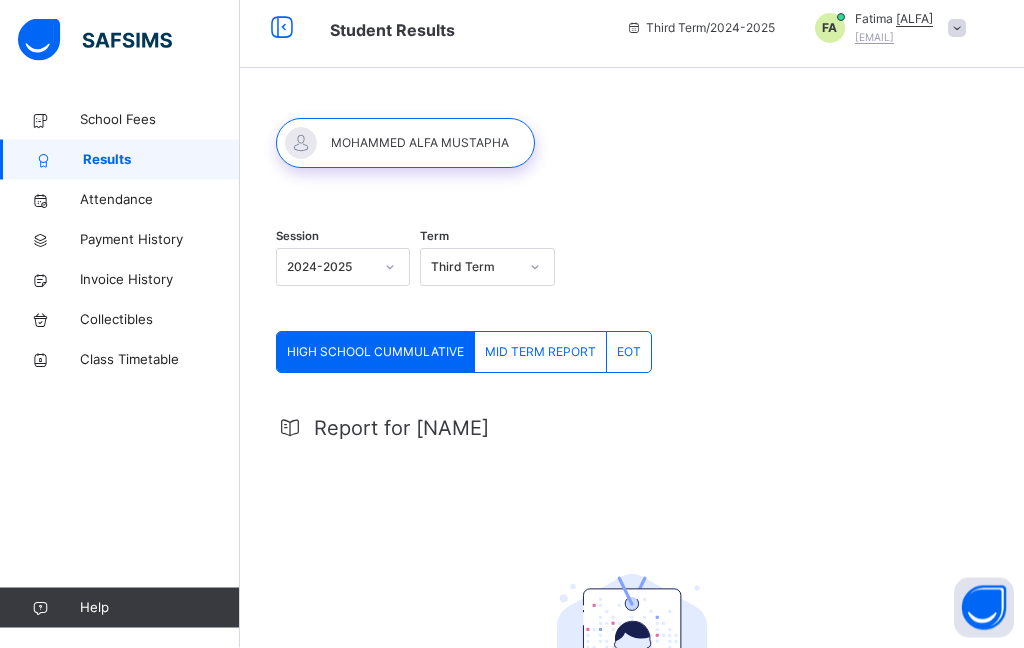 scroll, scrollTop: 0, scrollLeft: 0, axis: both 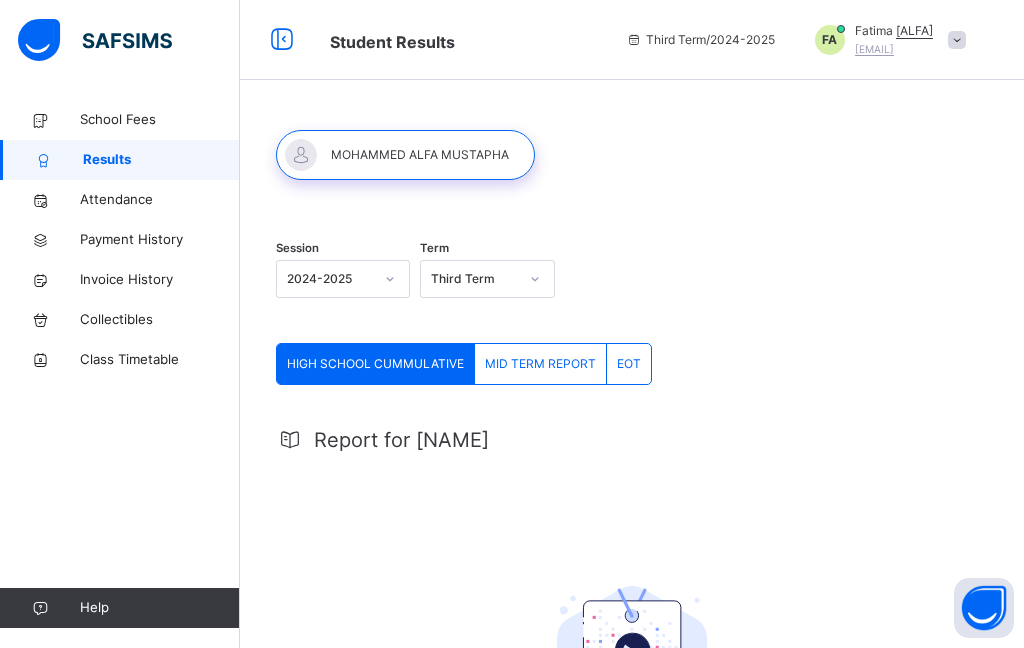 click at bounding box center [405, 155] 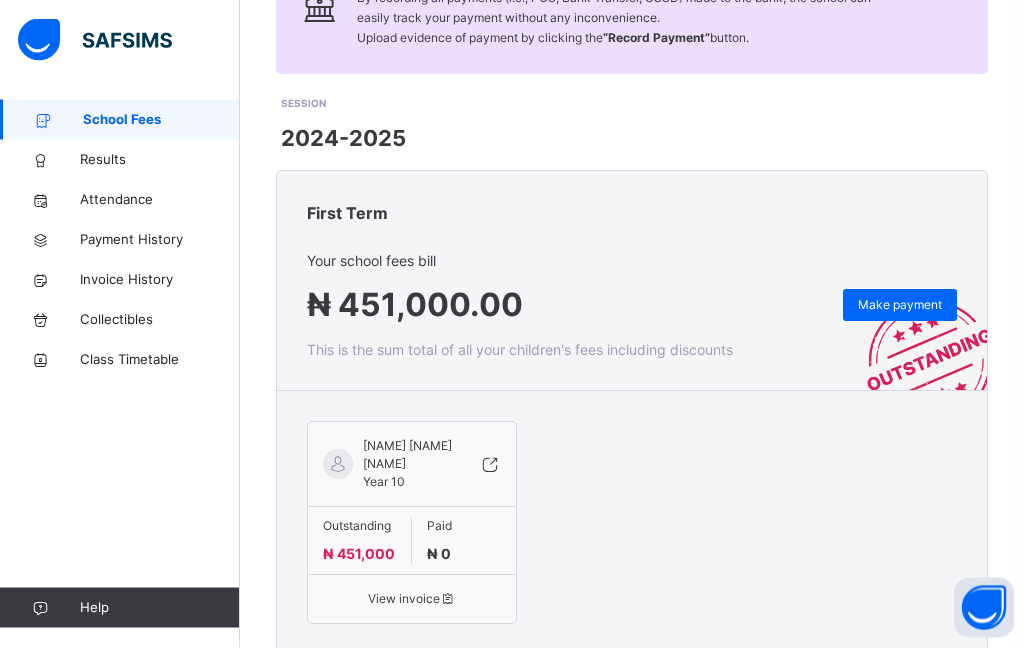 scroll, scrollTop: 211, scrollLeft: 0, axis: vertical 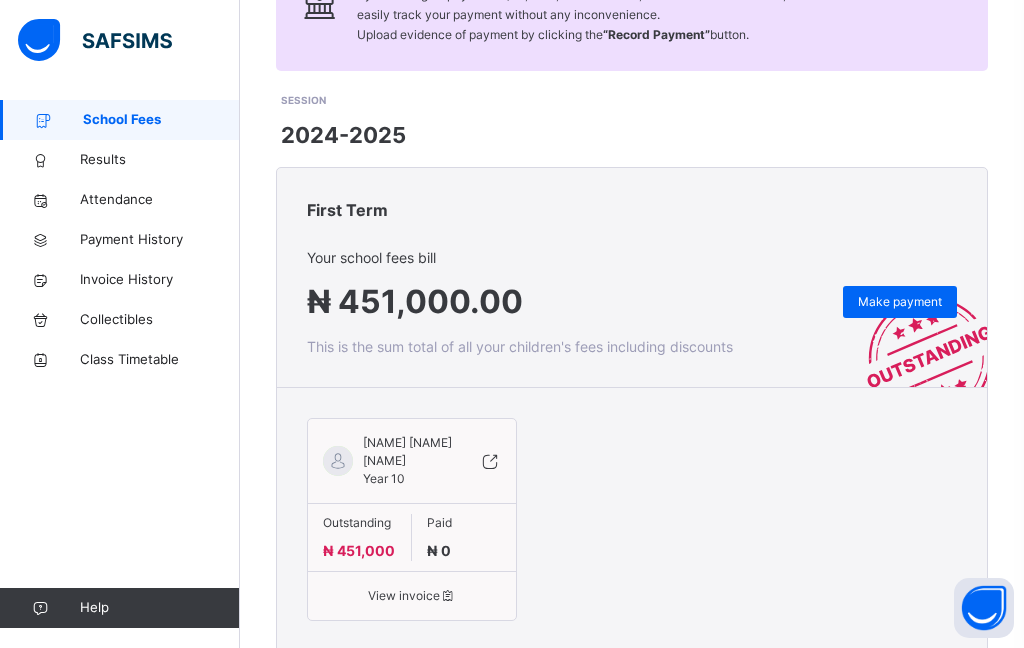 click at bounding box center [40, 160] 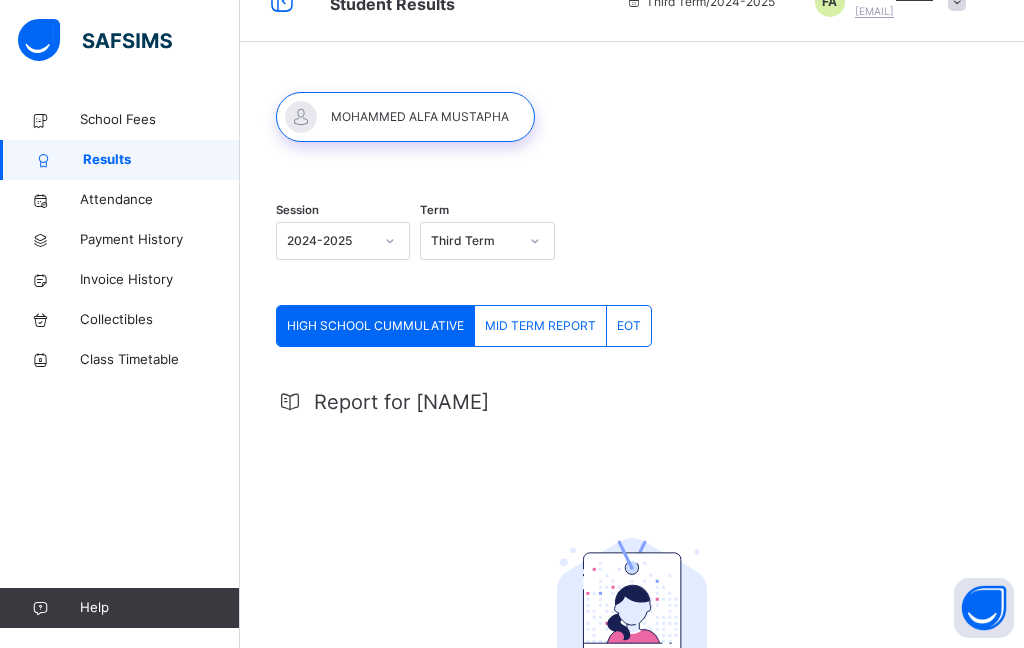 scroll, scrollTop: 0, scrollLeft: 0, axis: both 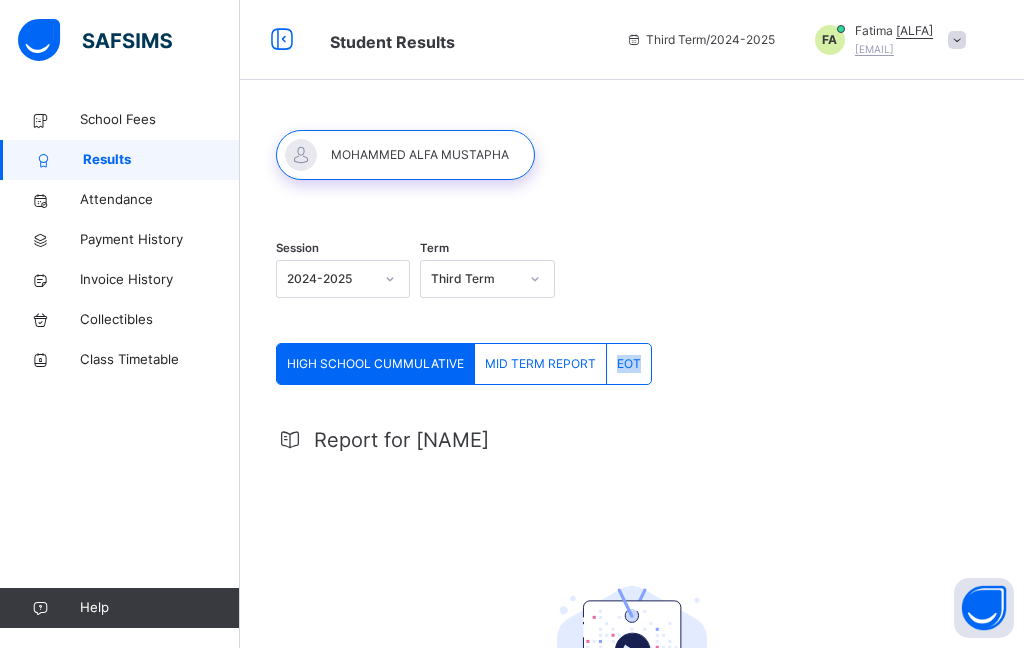 click on "Report for MOHAMMED No Report Available This child has no report available for this term. View Previous Term's Result" at bounding box center (632, 659) 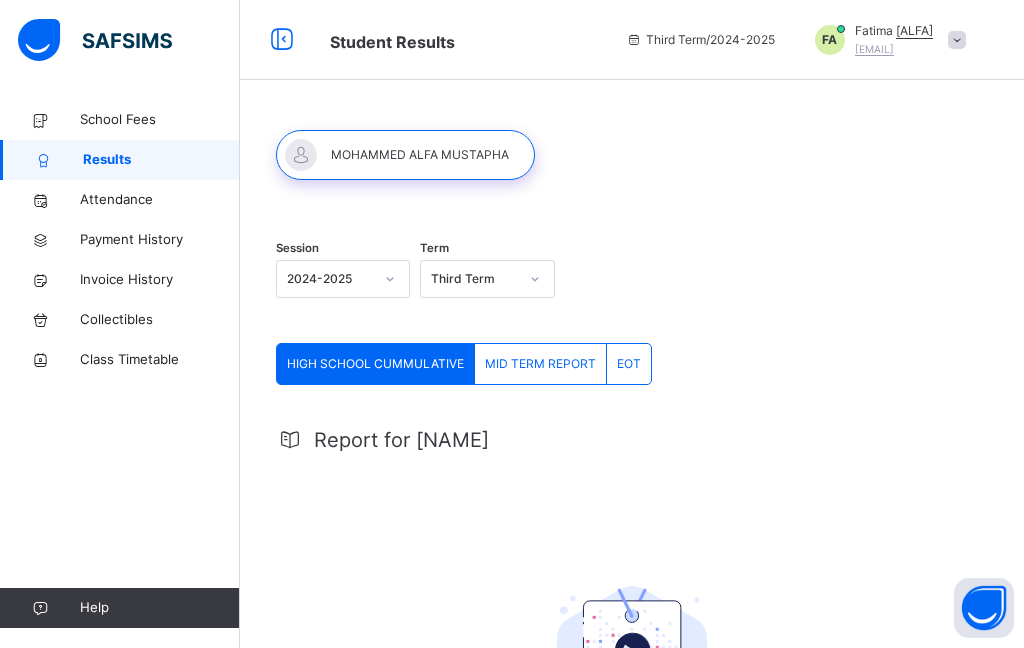 click on "[EMAIL]" at bounding box center [874, 49] 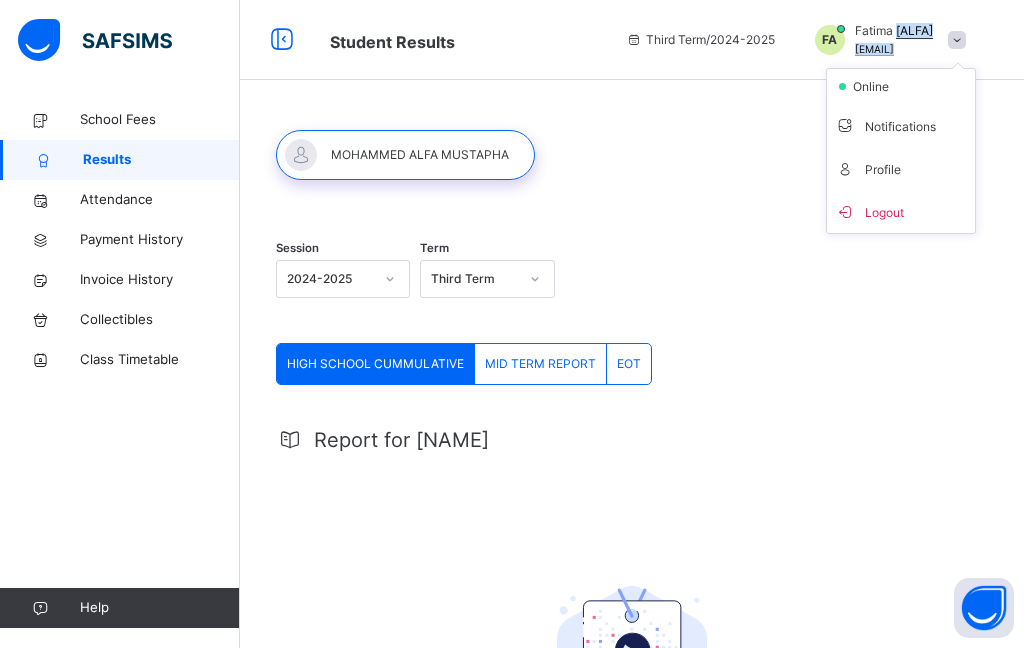 click on "online" at bounding box center [901, 86] 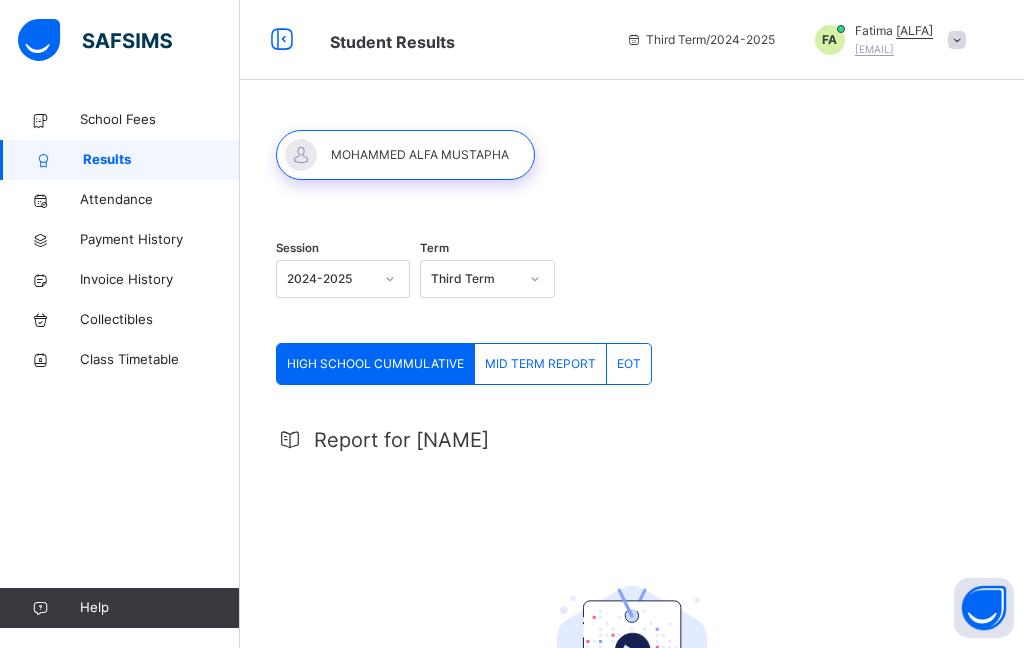 click at bounding box center [957, 40] 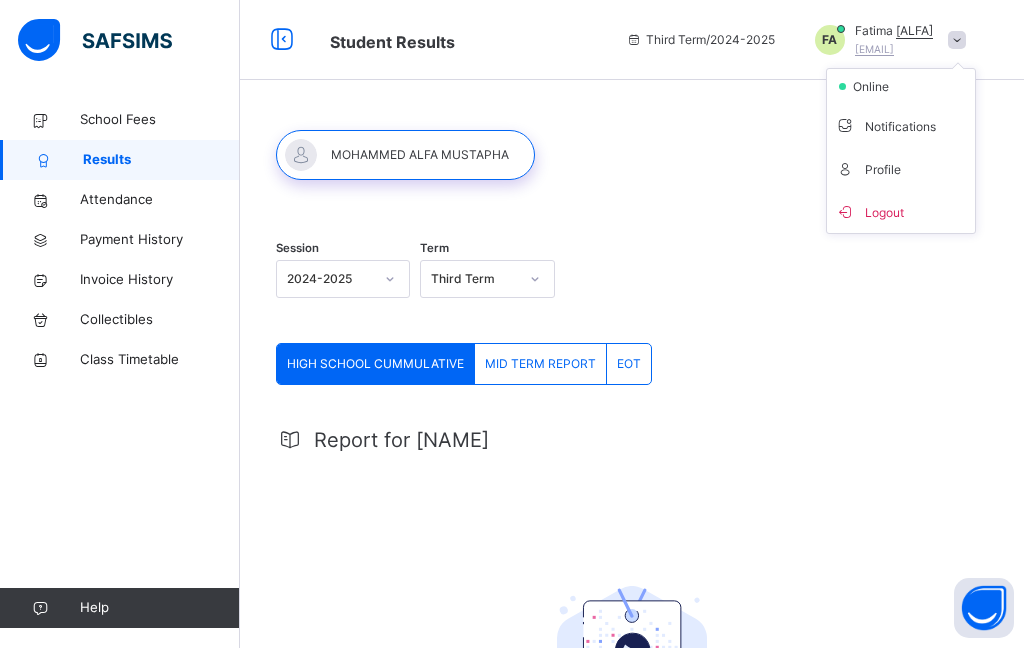 click on "Profile" at bounding box center [901, 168] 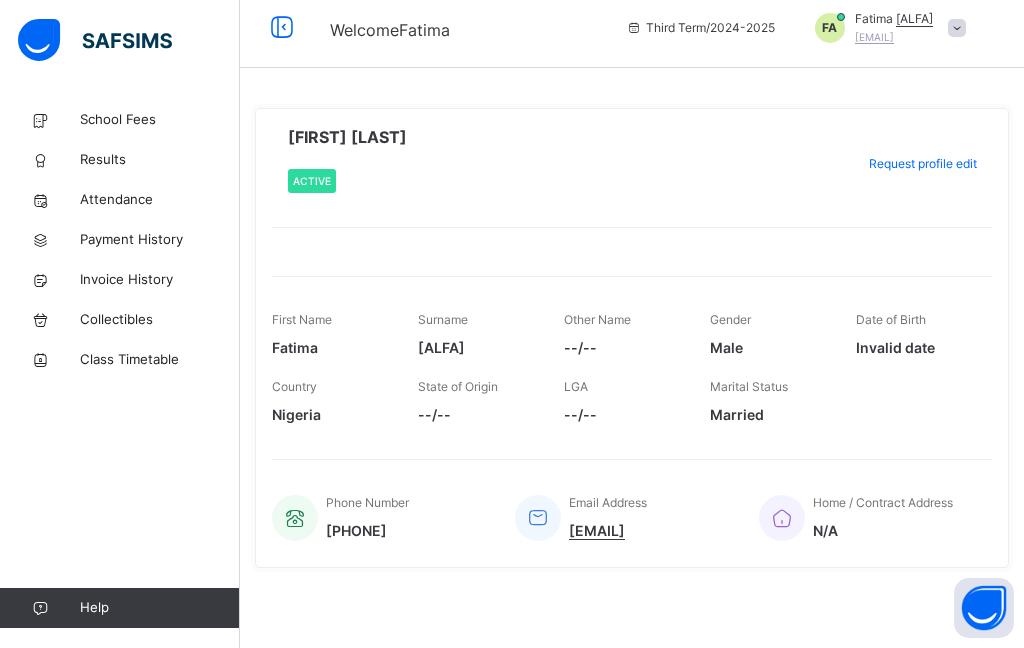 scroll, scrollTop: 80, scrollLeft: 0, axis: vertical 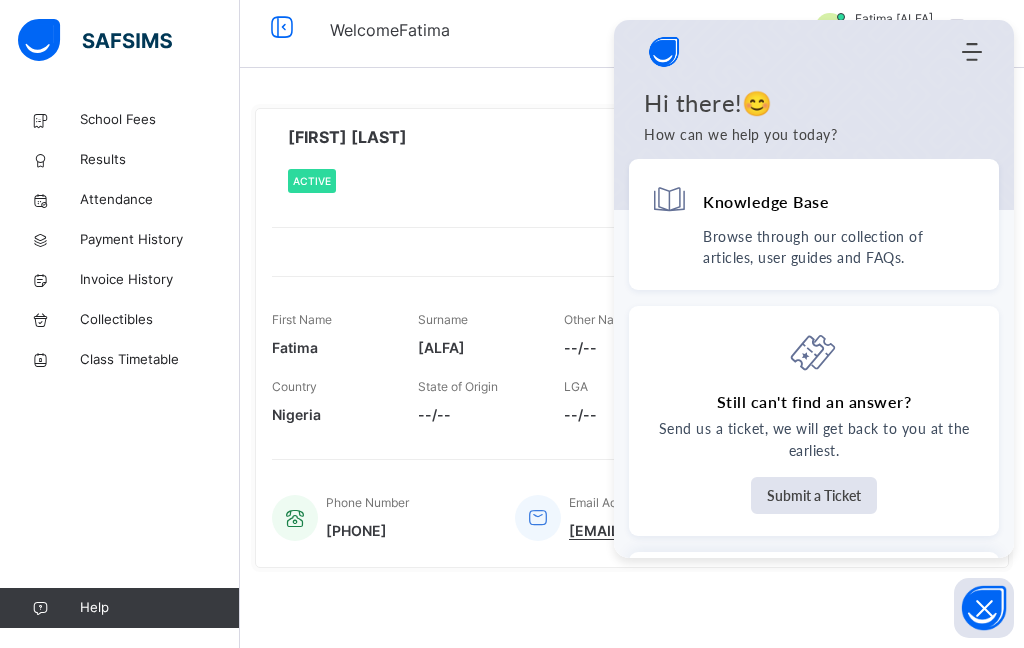 click at bounding box center (632, 613) 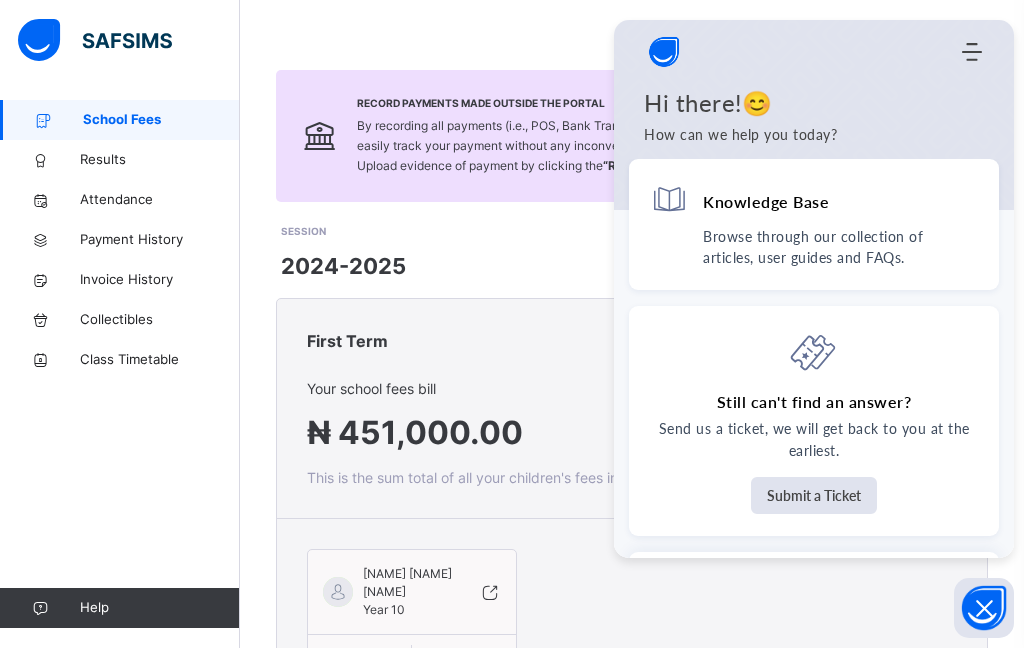 click at bounding box center (814, 115) 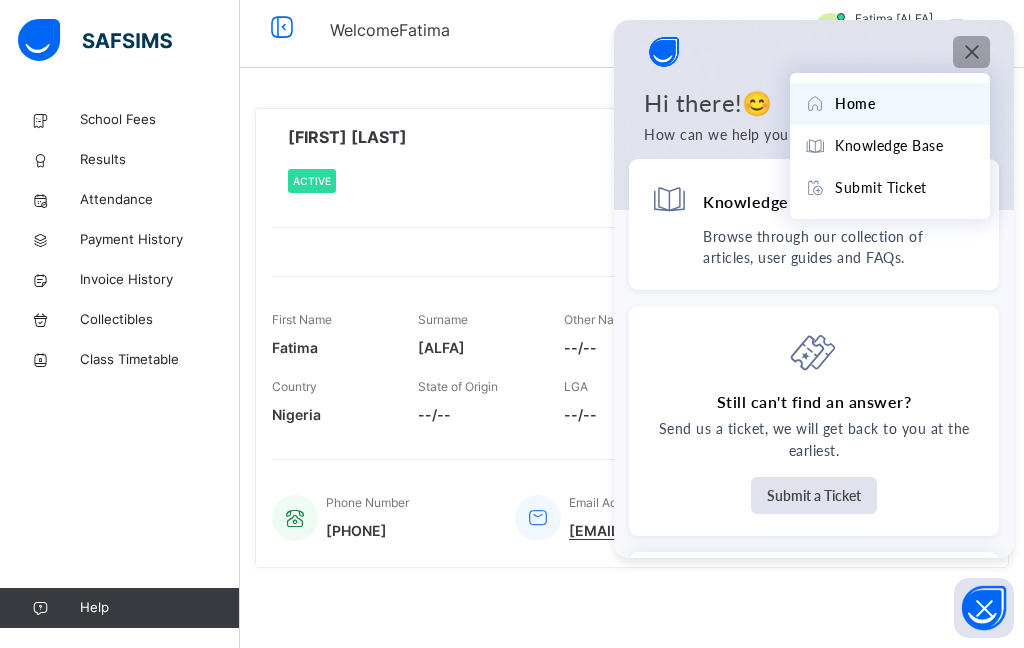click 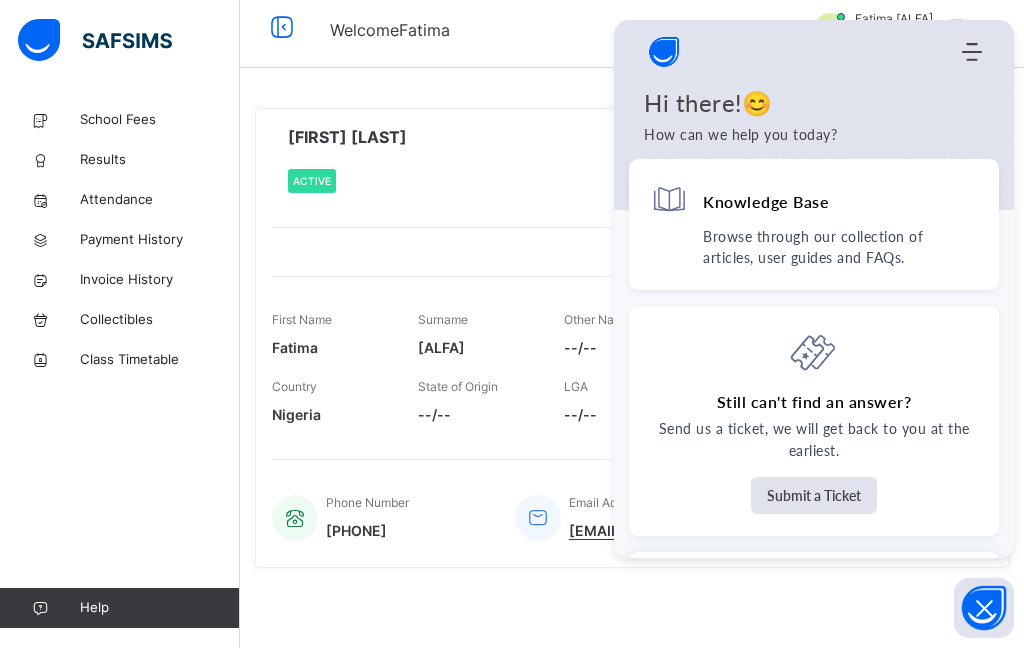 click on "School Fees" at bounding box center (160, 120) 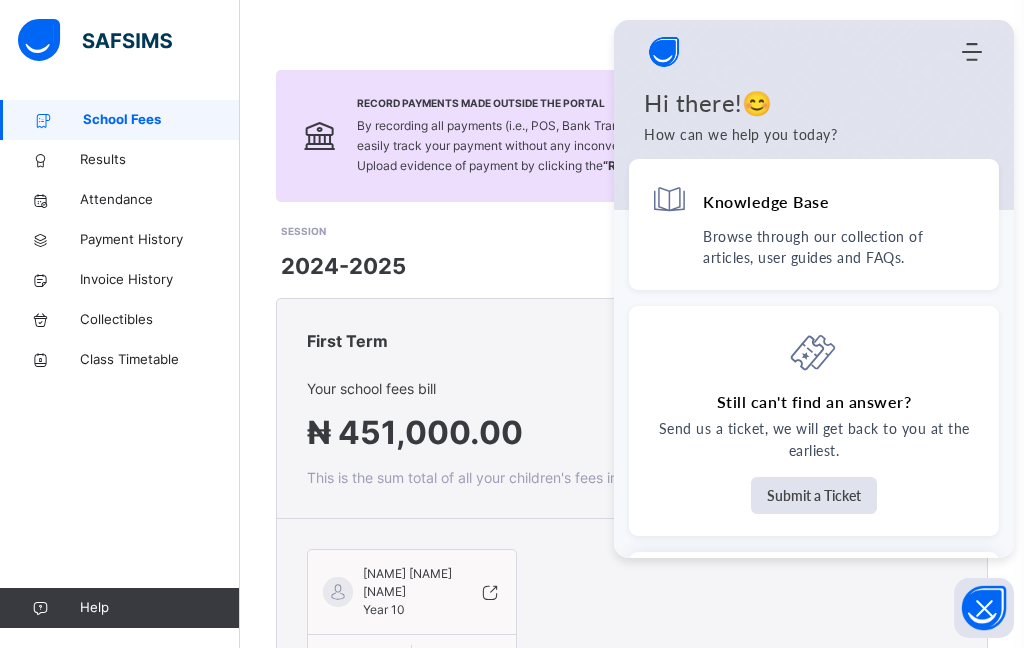 click on "Results" at bounding box center (120, 160) 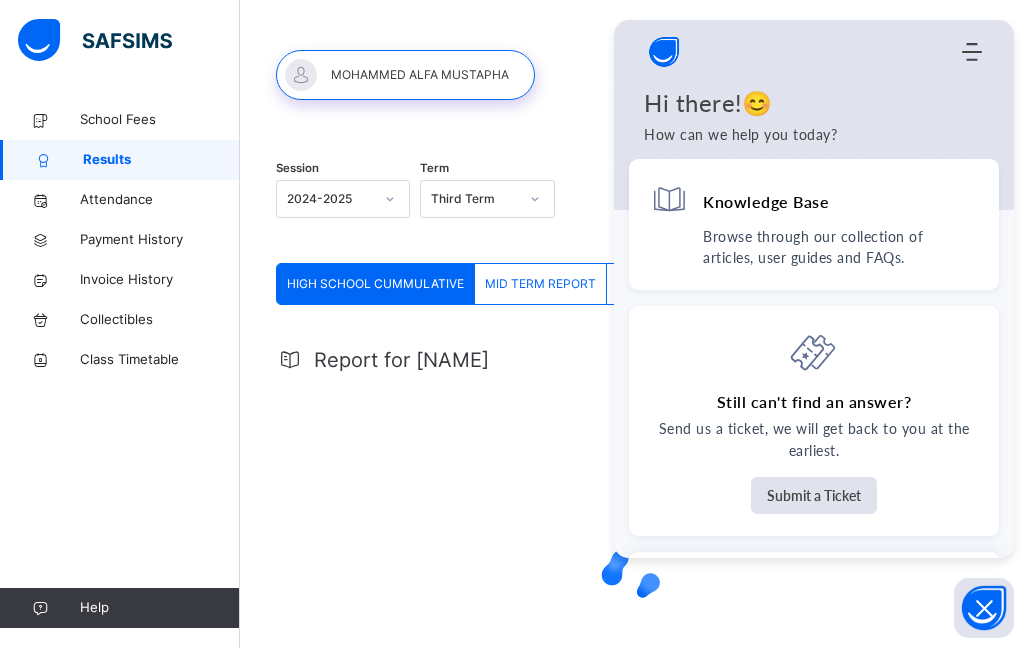 click on "Home     Knowledge Base     Submit Ticket" at bounding box center [814, 52] 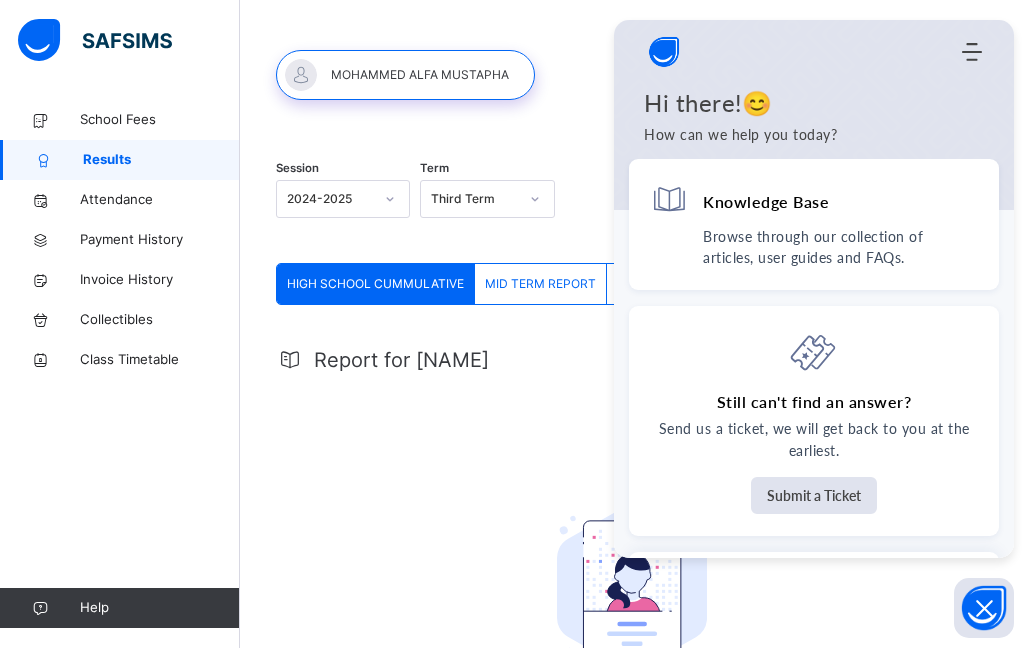 click 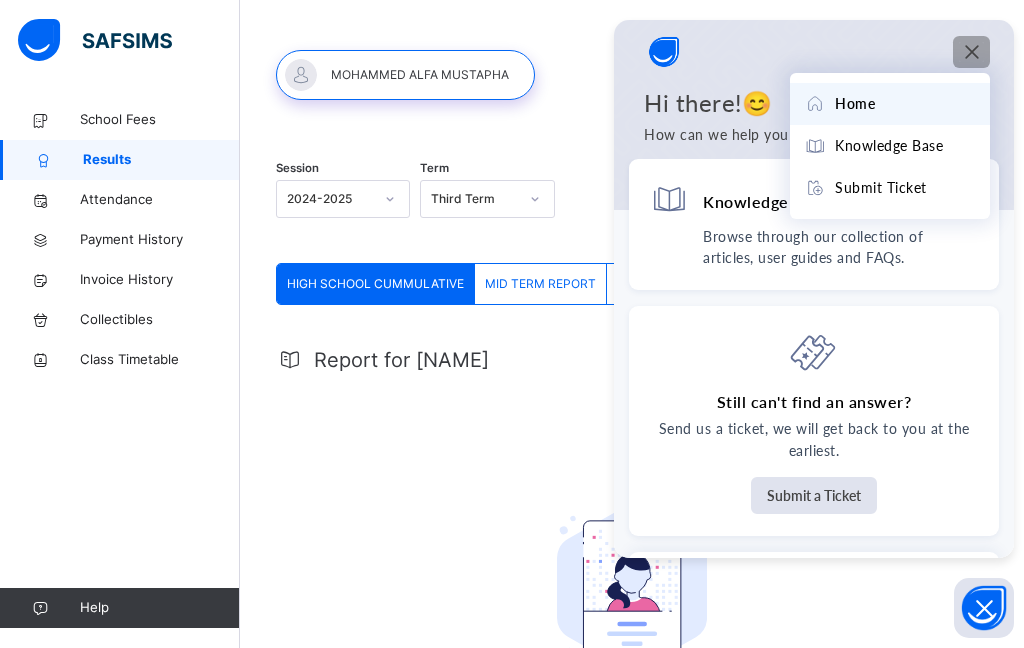 click on "Home     Knowledge Base     Submit Ticket" at bounding box center (814, 52) 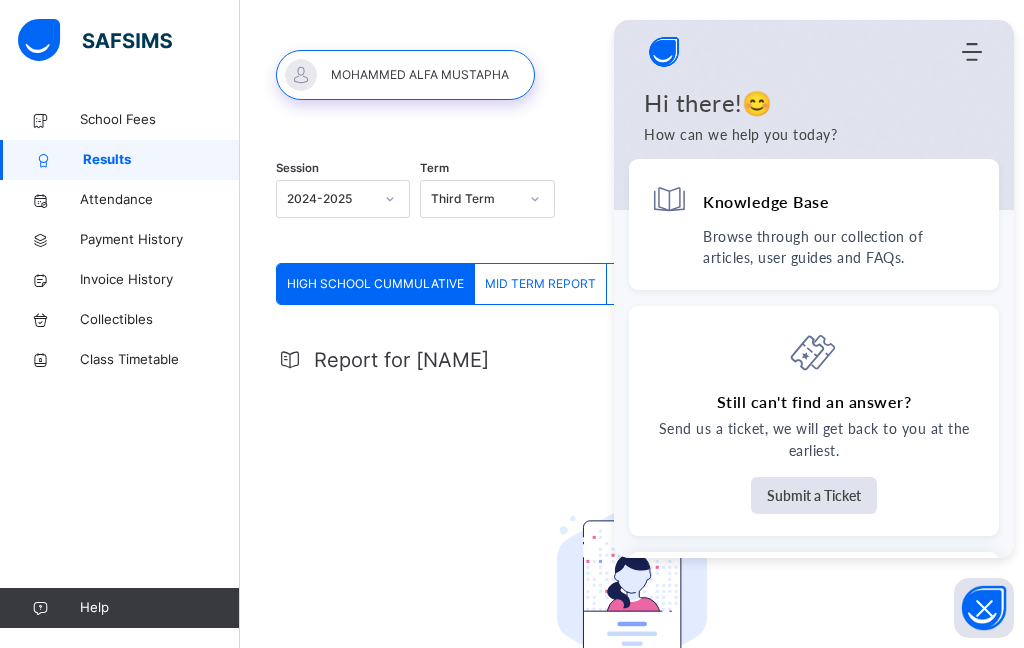 click on "Home     Knowledge Base     Submit Ticket" at bounding box center [814, 52] 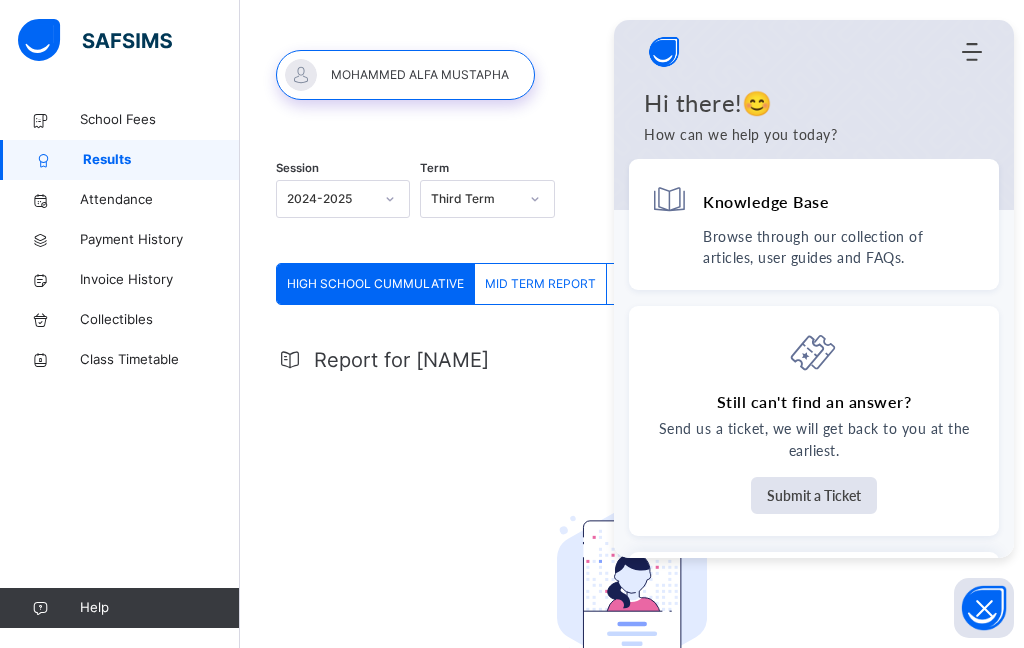 click on "Session 2024-2025 Term Third Term HIGH SCHOOL  CUMMULATIVE MID TERM REPORT EOT HIGH SCHOOL  CUMMULATIVE More Options   Report for MOHAMMED No Report Available This child has no report available for this term. View Previous Term's Result" at bounding box center [632, 442] 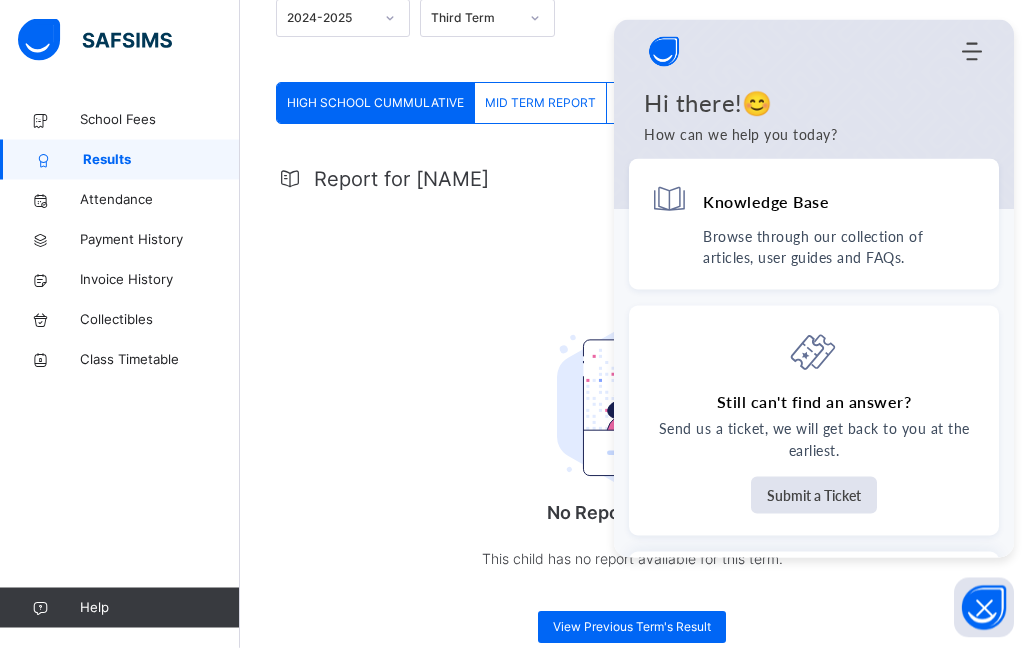 click on "EOT" at bounding box center [629, 104] 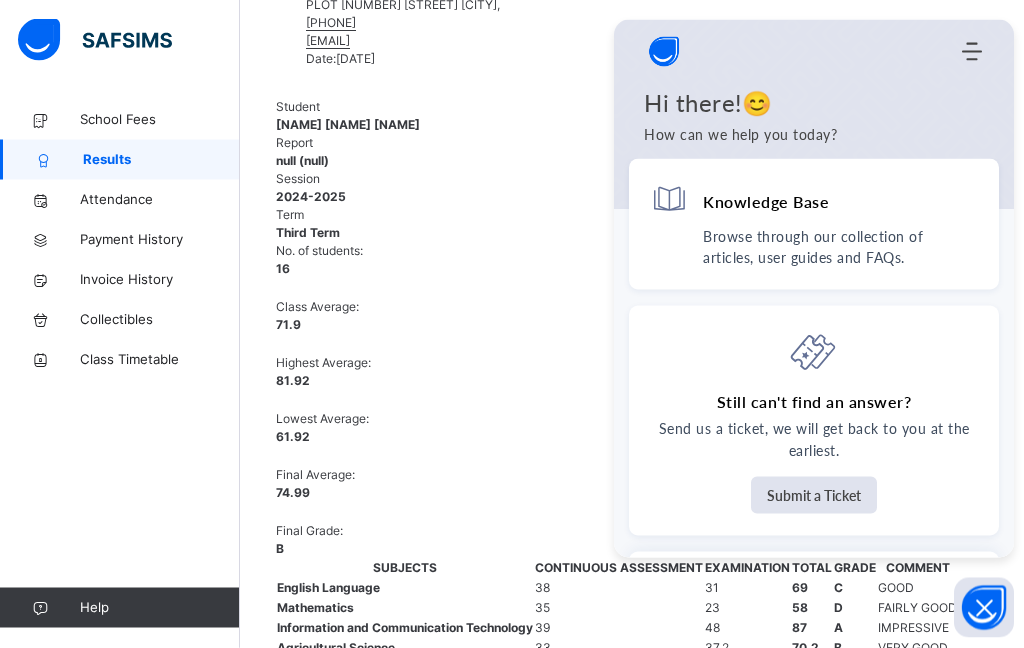 scroll, scrollTop: 1188, scrollLeft: 0, axis: vertical 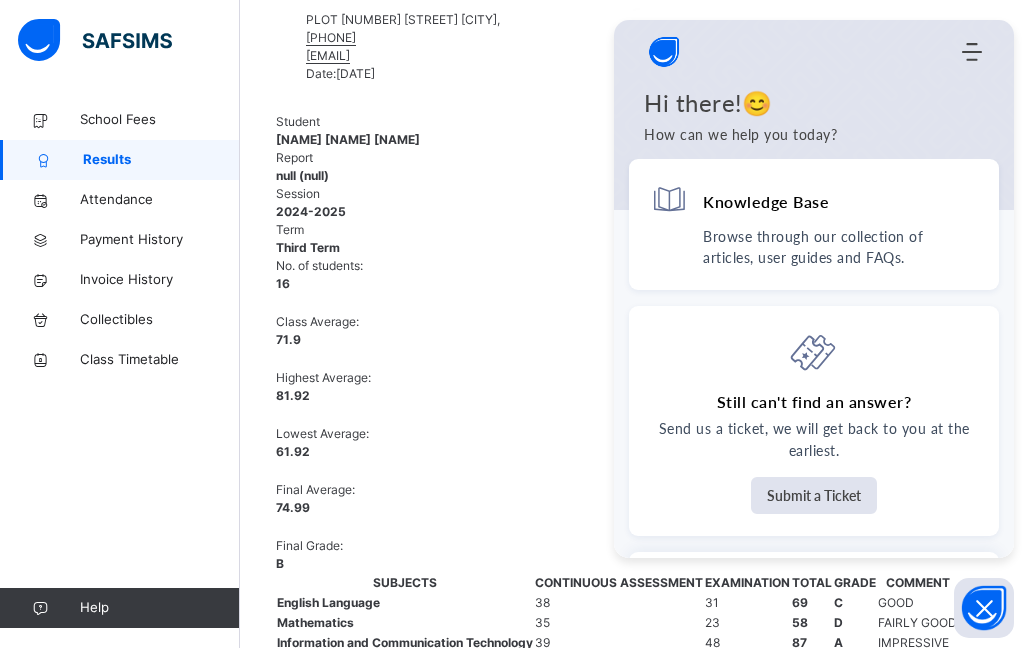 click on "Session 2024-2025 Term Third Term HIGH SCHOOL CUMMULATIVE MID TERM REPORT EOT EOT More Options Report for [NAME] View and Print result PLOT [POSTAL_CODE] [STREET_NAME] [CITY], [PHONE] [EMAIL] Date: [DATE] Student [NAME] [LAST_NAME] Report null (null) Session 2024-2025 Term Third Term No. of students: 16 Class Average: 71.9 Highest Average: 81.92 Lowest Average: 61.92 Final Average: 74.99 Final Grade: B subjects CONTINUOUS ASSESSMENT EXAMINATION total grade comment English Language 38 31 69 C GOOD Mathematics 35 23 58 D FAIRLY GOOD Information and Communication Technology 39 48 87 A IMPRESSIVE Agricultural Science 33 37.2 70.2 B VERY GOOD Civic Education 36 45 81 A IMPRESSIVE Geography 40 45.6 85.6 A IMPRESSIVE Further Mathematics 36 26 62 C GOOD Biology 34 40.2 74.2 B VERY GOOD Physics 36 36.6 72.6 B VERY GOOD Chemistry 36 20.5 56.5 D FAIRLY GOOD Economics 39 57 96 A+ EXCELLENT ISLAMIC RELIGION STUDIES 34 46.8 80.8 A IMPRESSIVE 38 44 82 A" at bounding box center [632, 221] 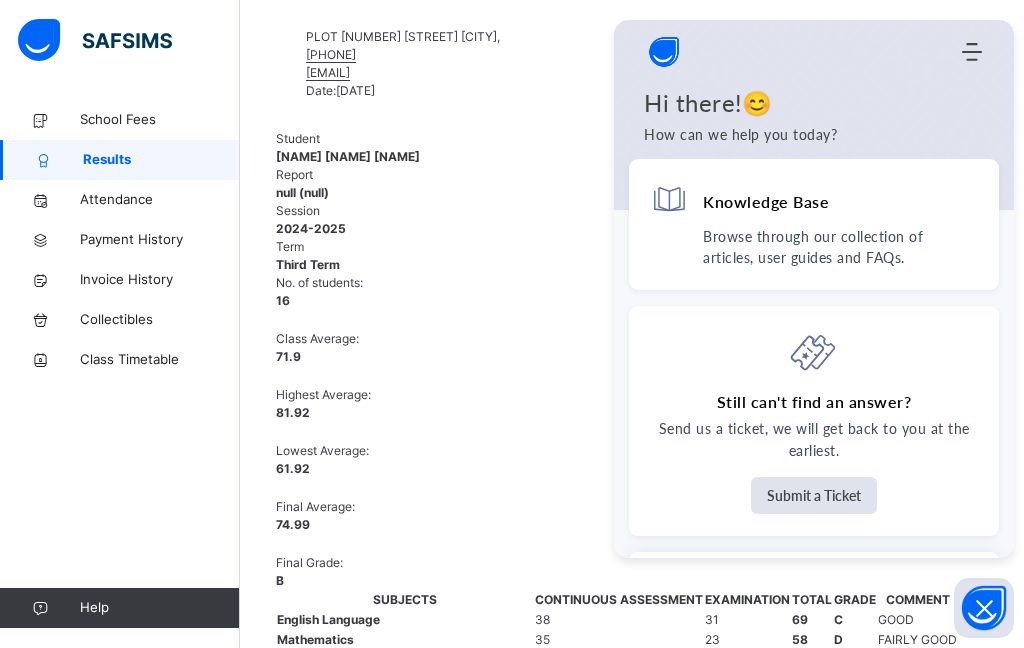 click 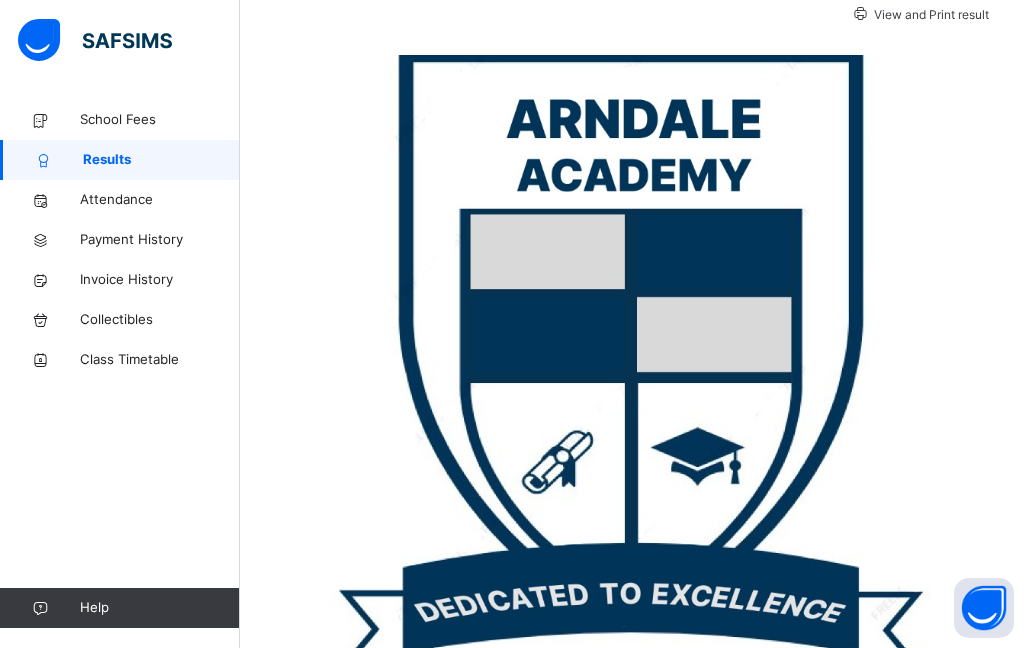 scroll, scrollTop: 500, scrollLeft: 0, axis: vertical 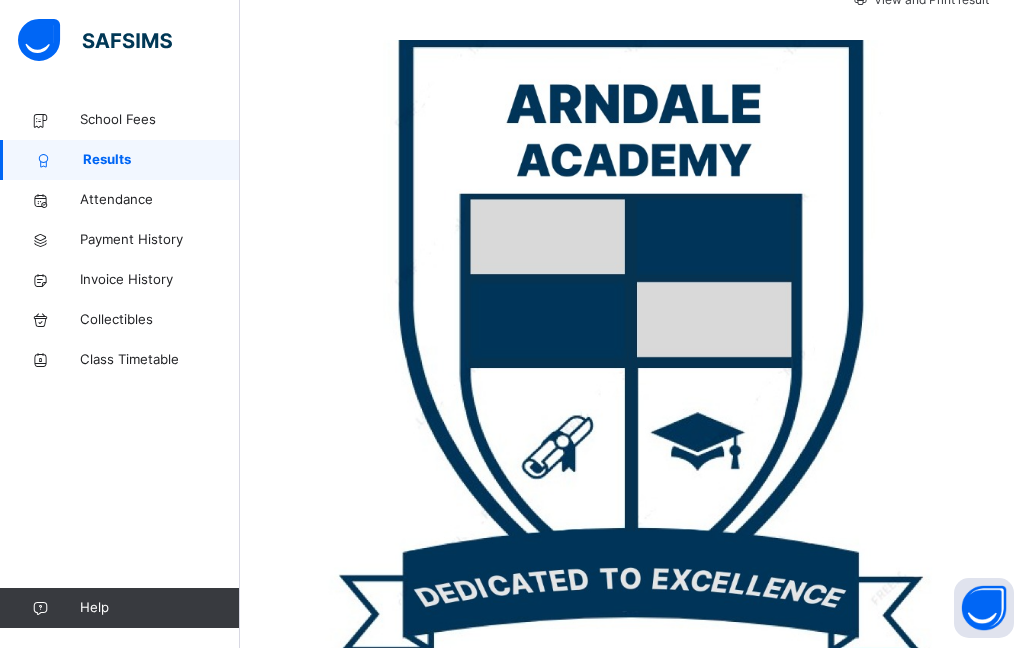 click on "Student MOHAMMED ALFA MUSTAPHA Report null (null) Session 2024-2025 Term Third Term No. of students:    16 Class Average:  71.9  Highest Average:  81.92 Lowest Average:  61.92 Final Average:  74.99 Final Grade:  B" at bounding box center [632, 1031] 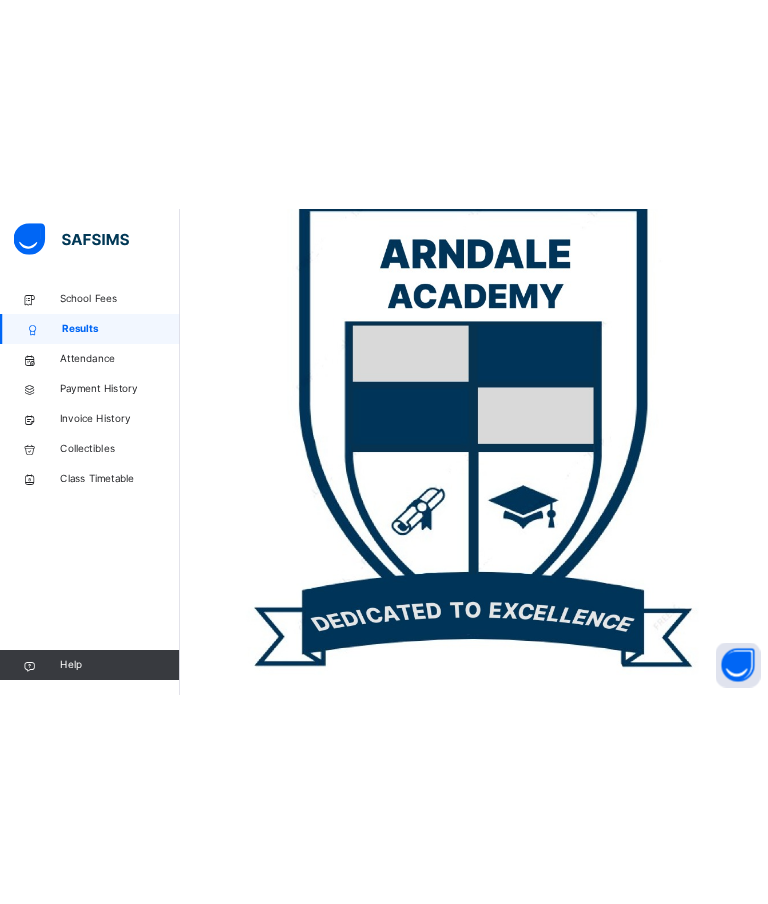 scroll, scrollTop: 541, scrollLeft: 0, axis: vertical 